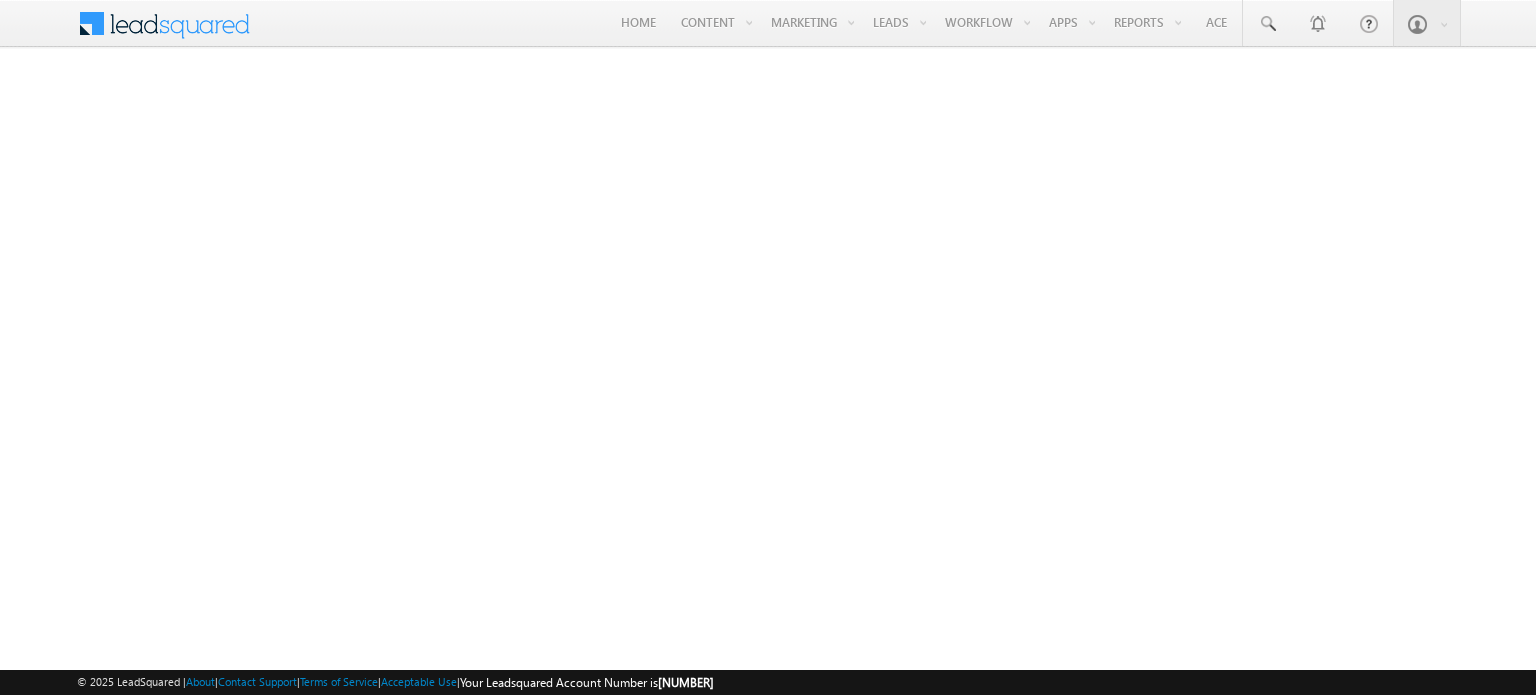 scroll, scrollTop: 0, scrollLeft: 0, axis: both 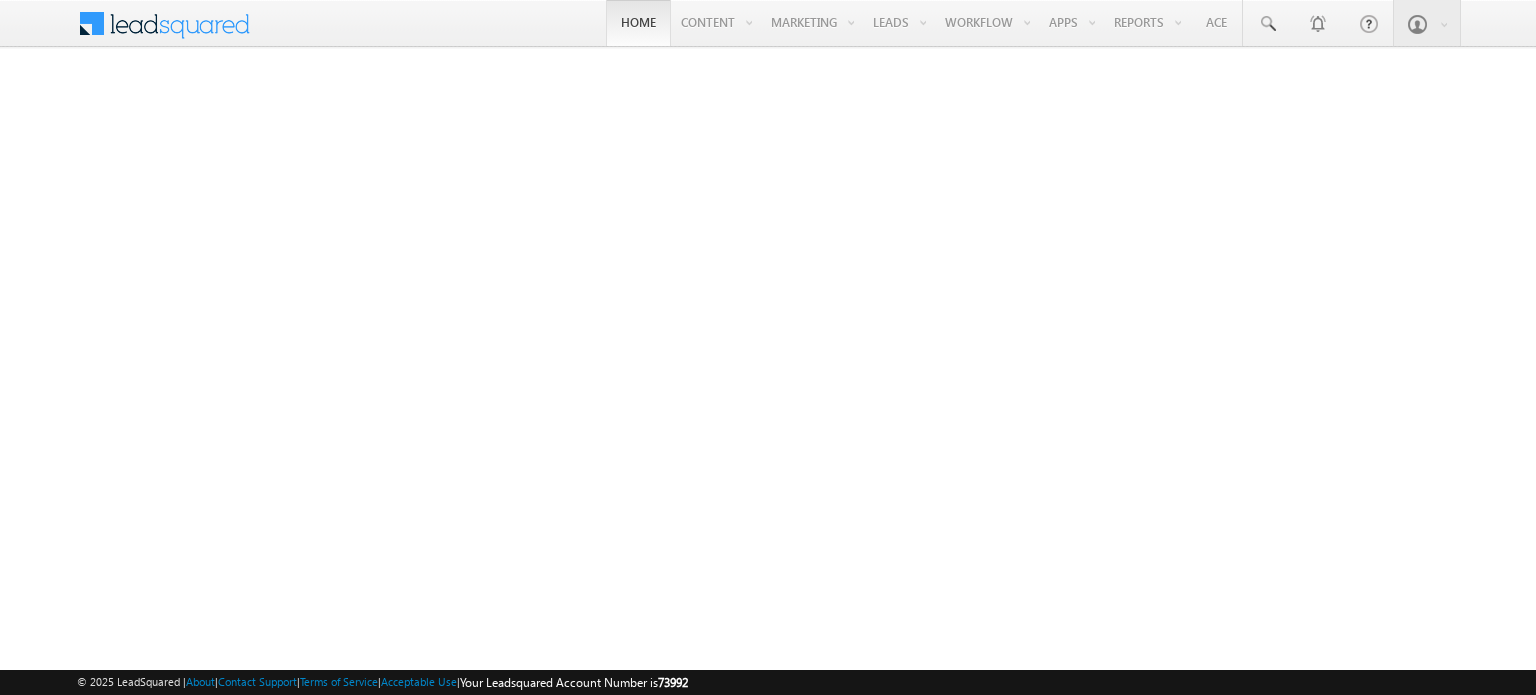 click on "Home" at bounding box center (638, 23) 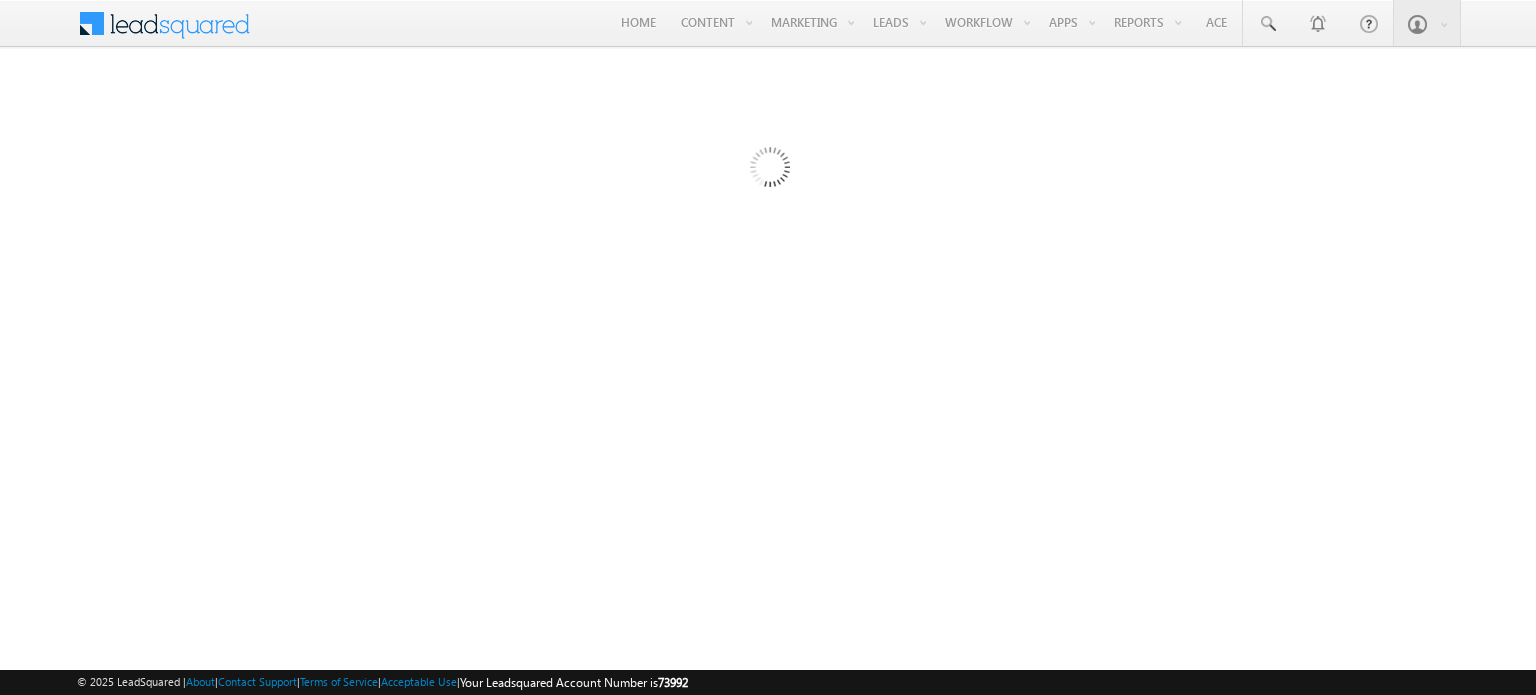 scroll, scrollTop: 0, scrollLeft: 0, axis: both 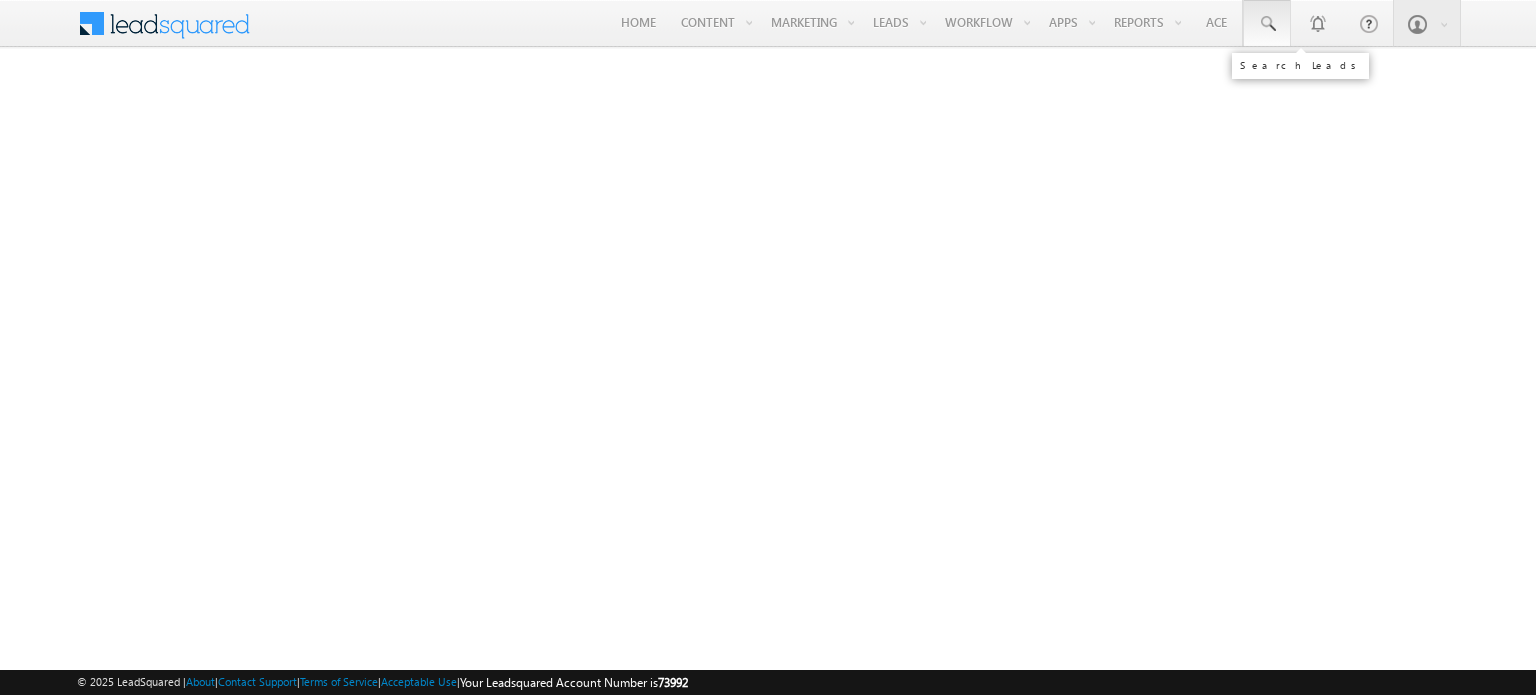 click at bounding box center [1267, 24] 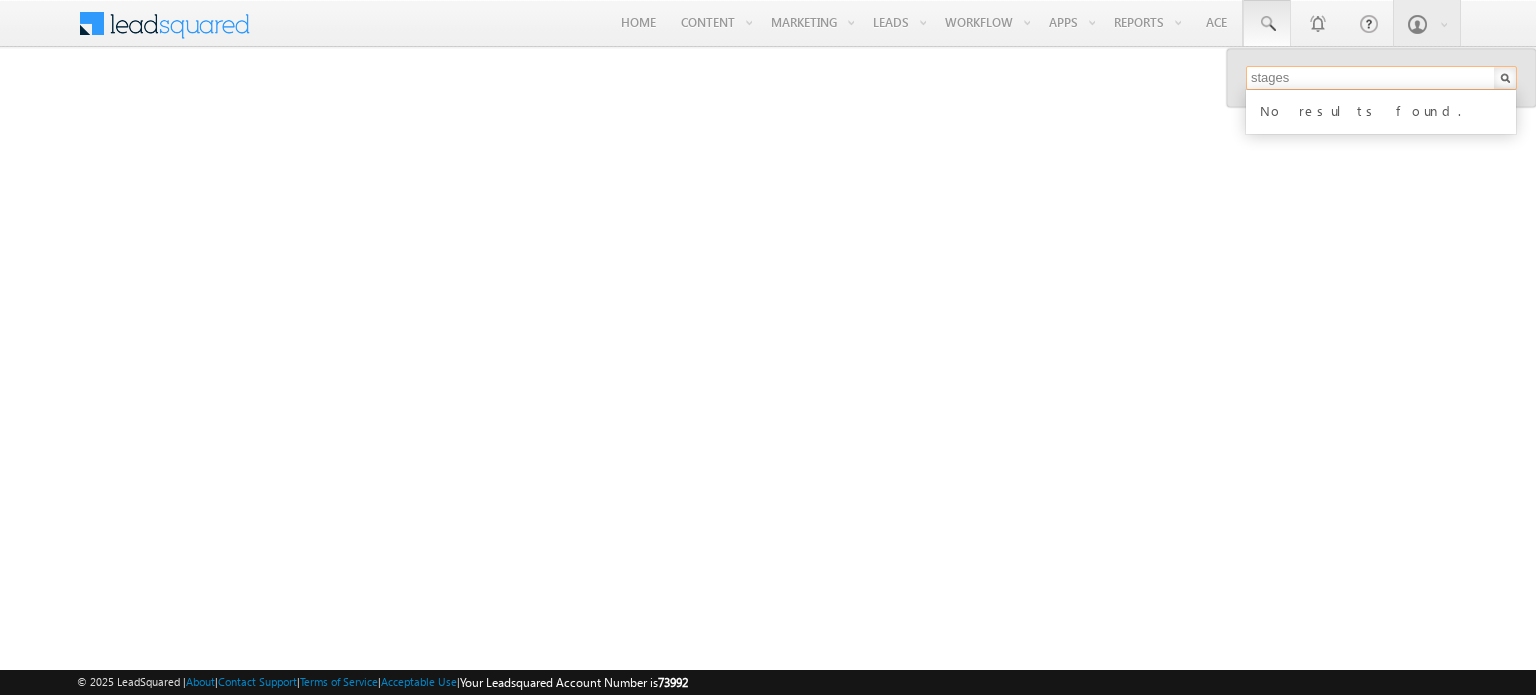 click on "stages" at bounding box center [1381, 78] 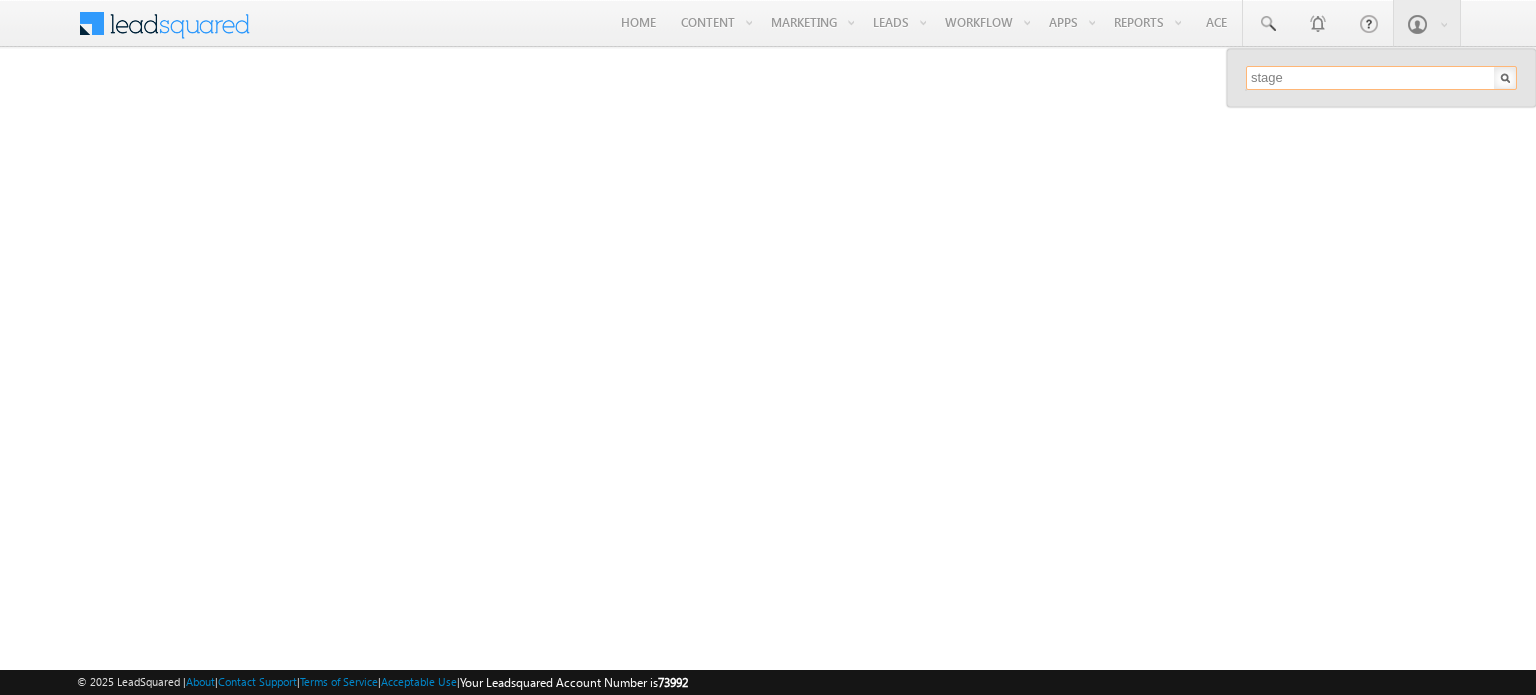 type on "stage" 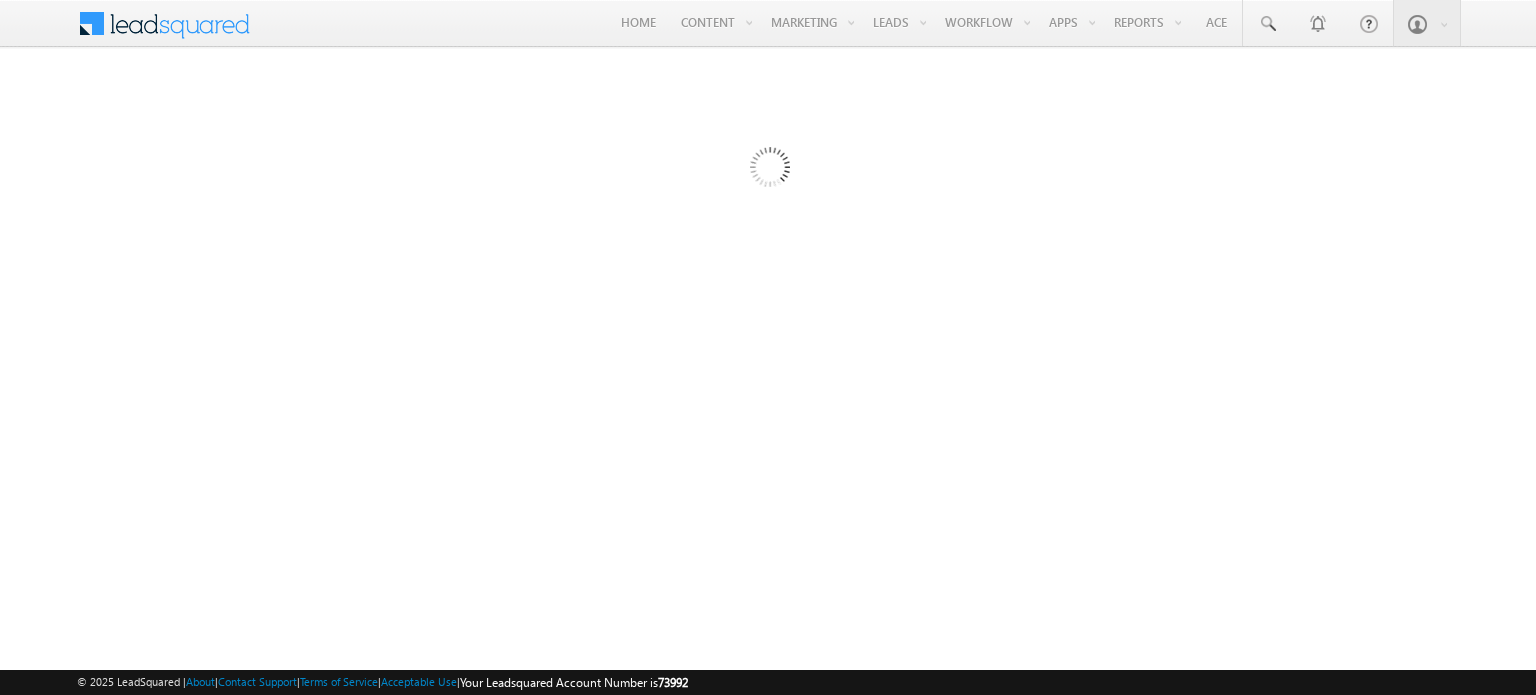 scroll, scrollTop: 0, scrollLeft: 0, axis: both 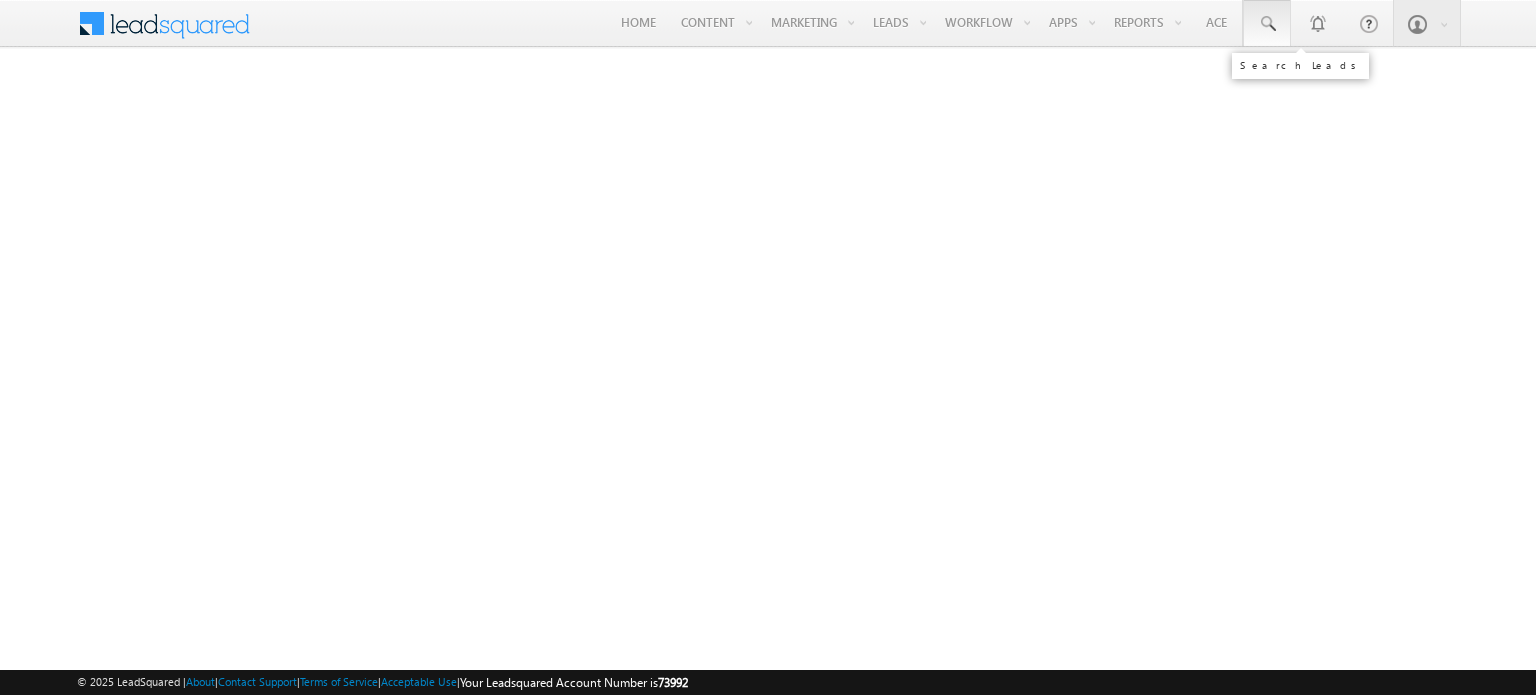 click at bounding box center (1267, 24) 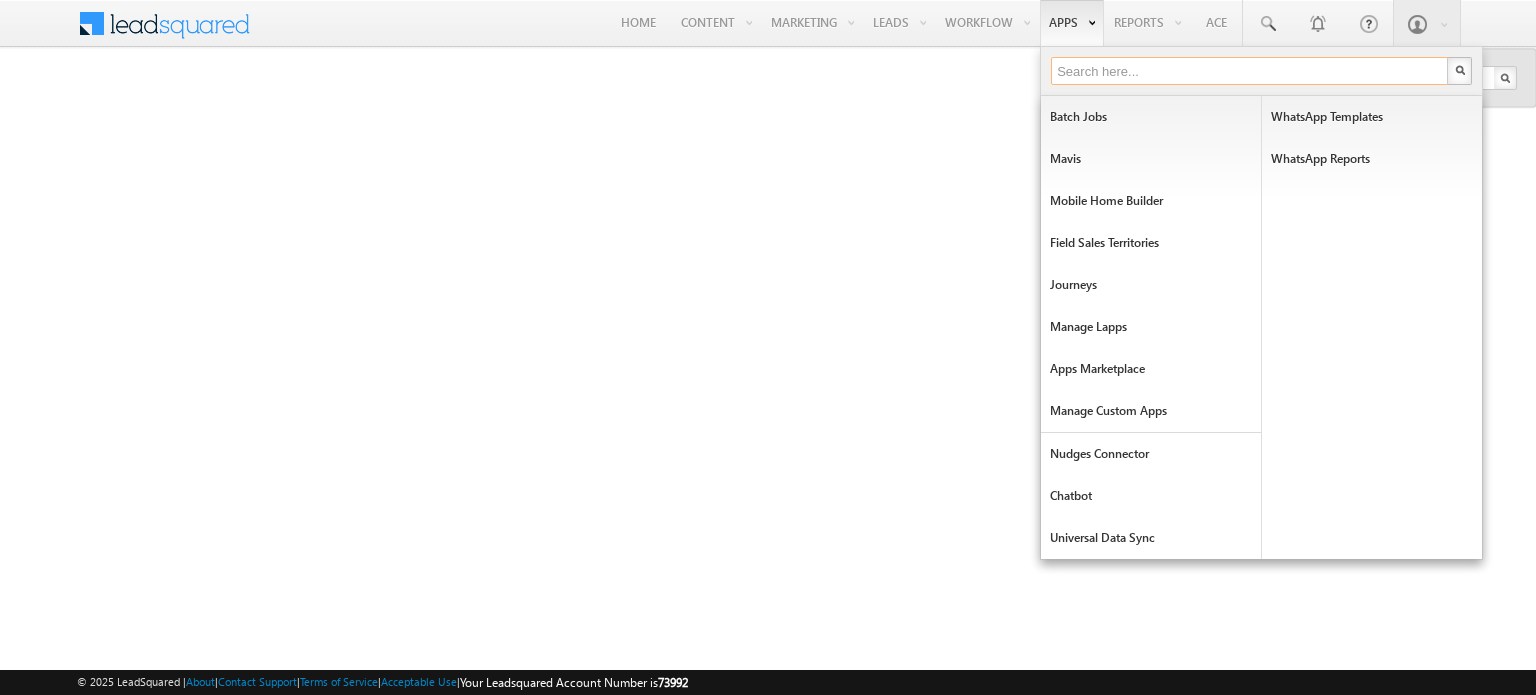 click at bounding box center [1250, 71] 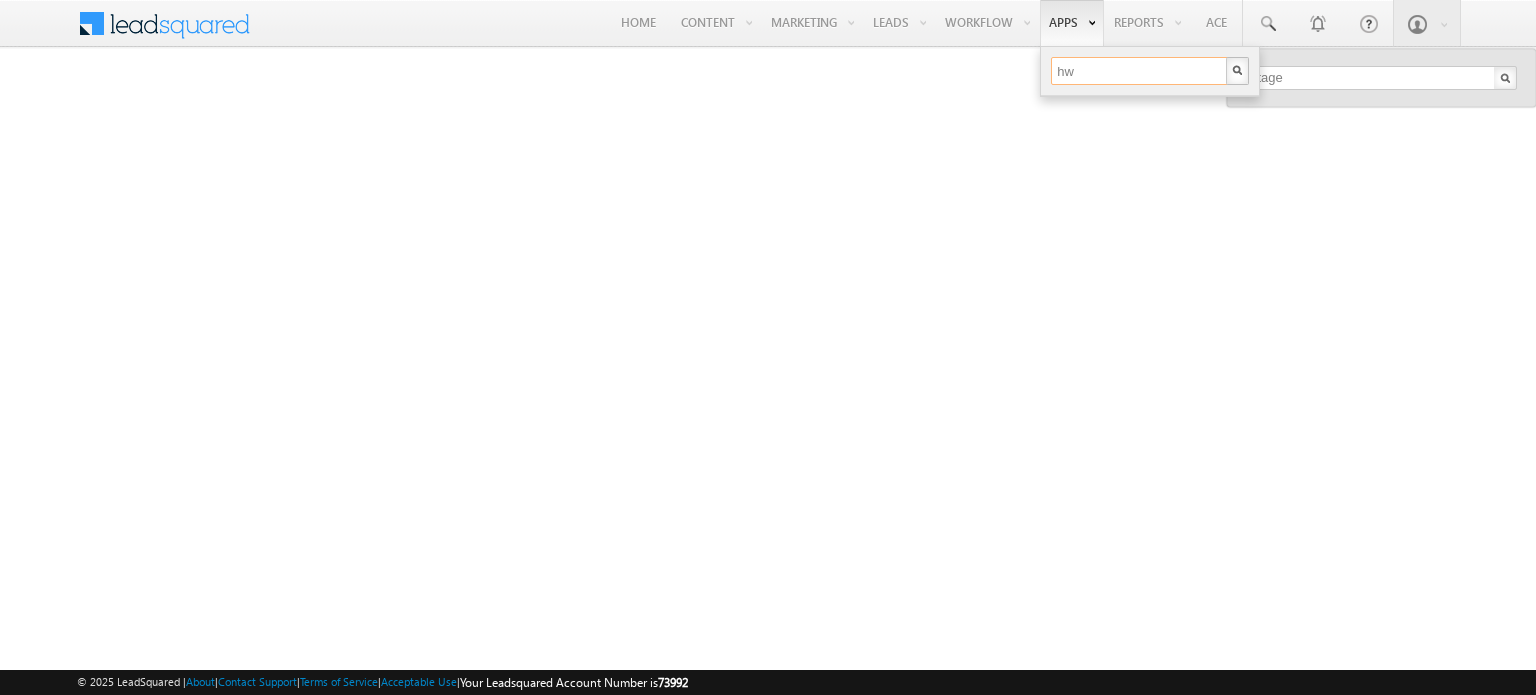 type on "h" 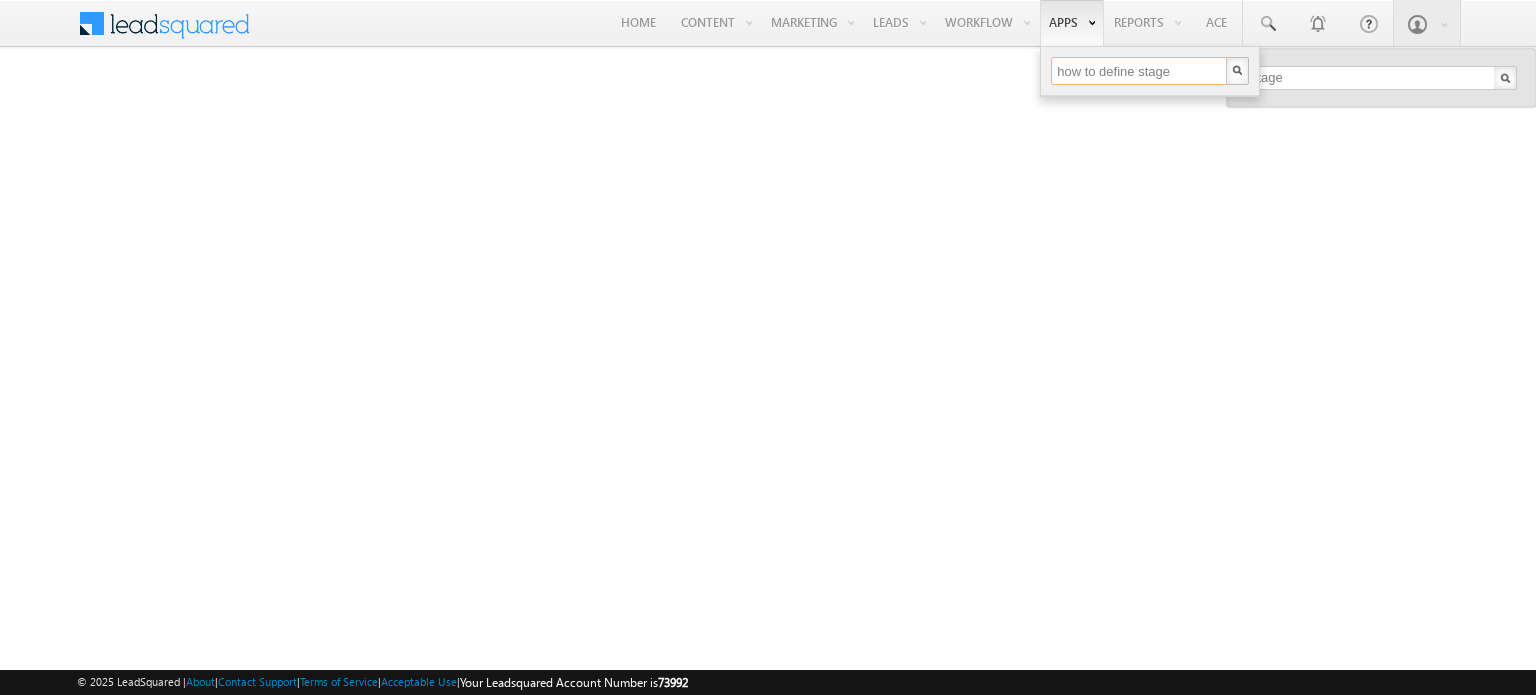 type on "how to define stage" 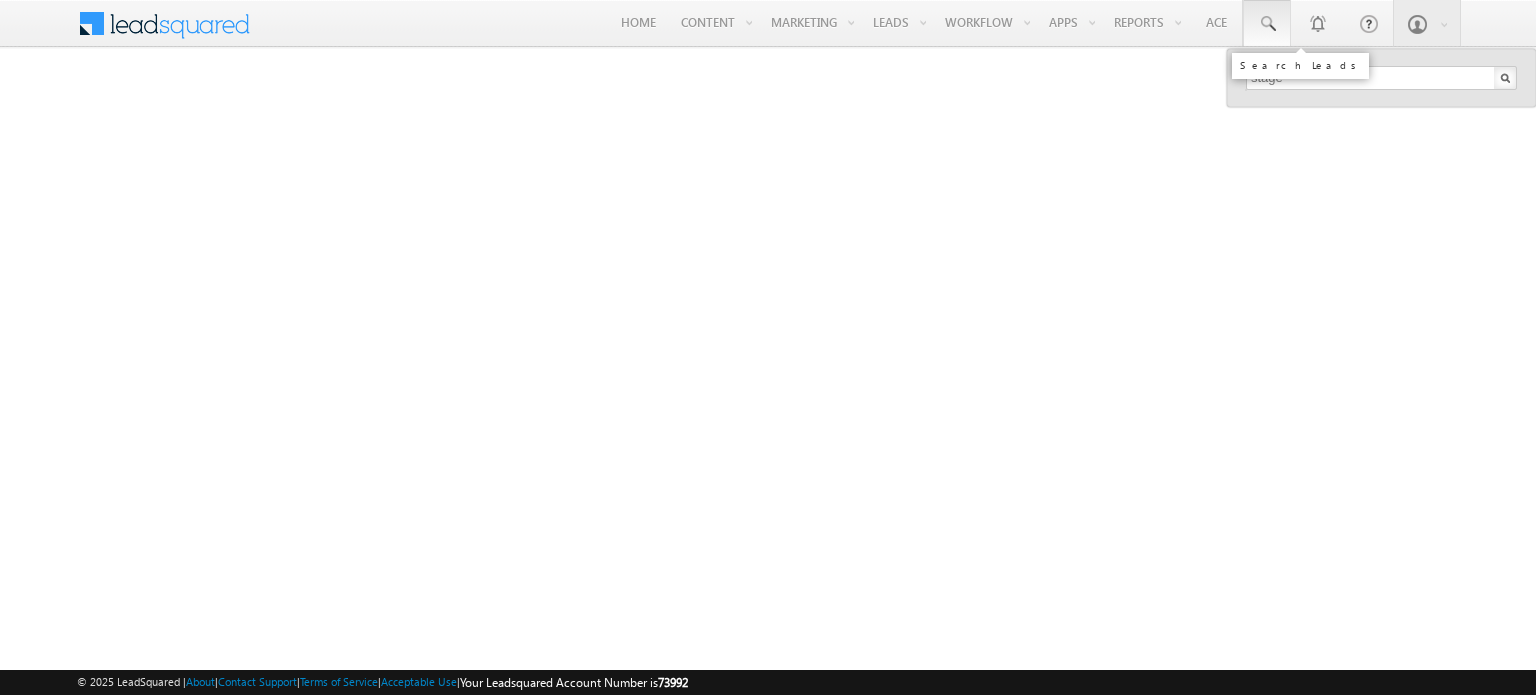 click at bounding box center [1267, 24] 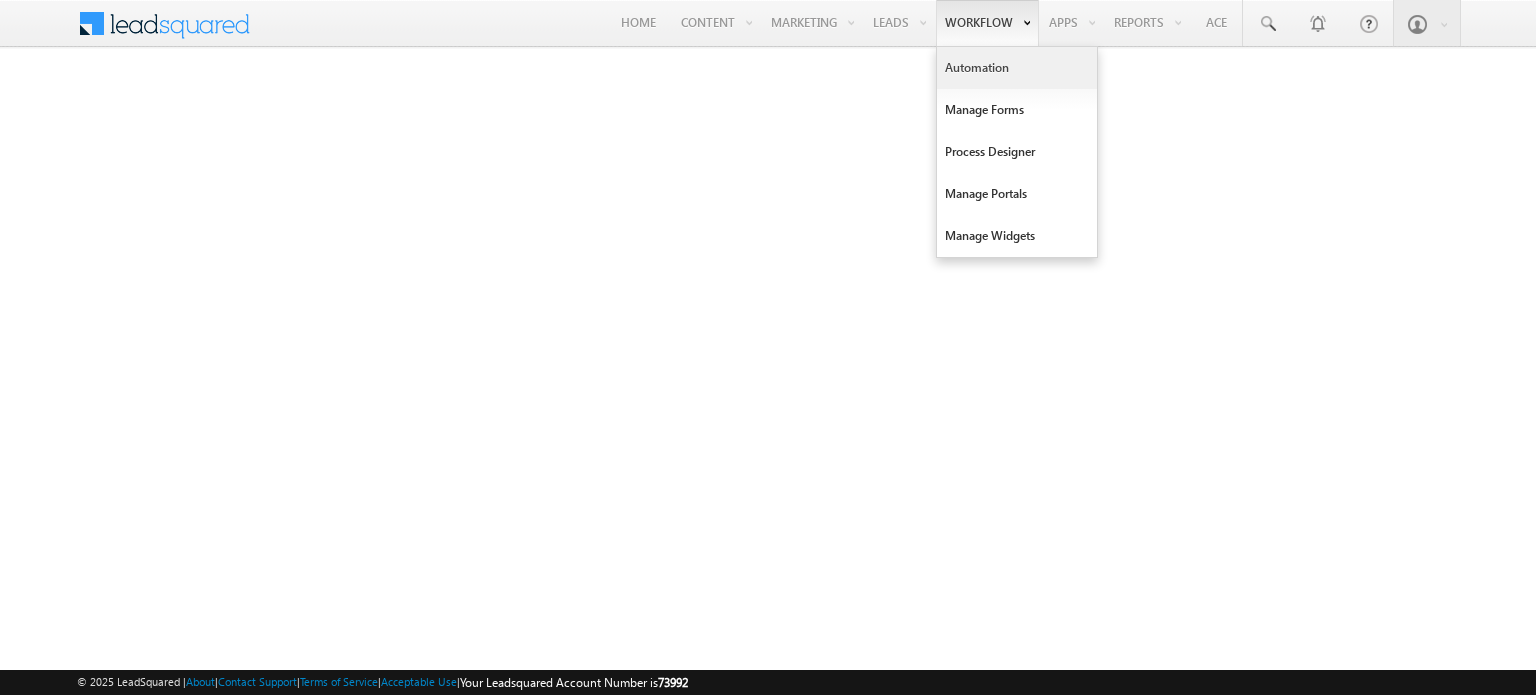 click on "Automation" at bounding box center [1017, 68] 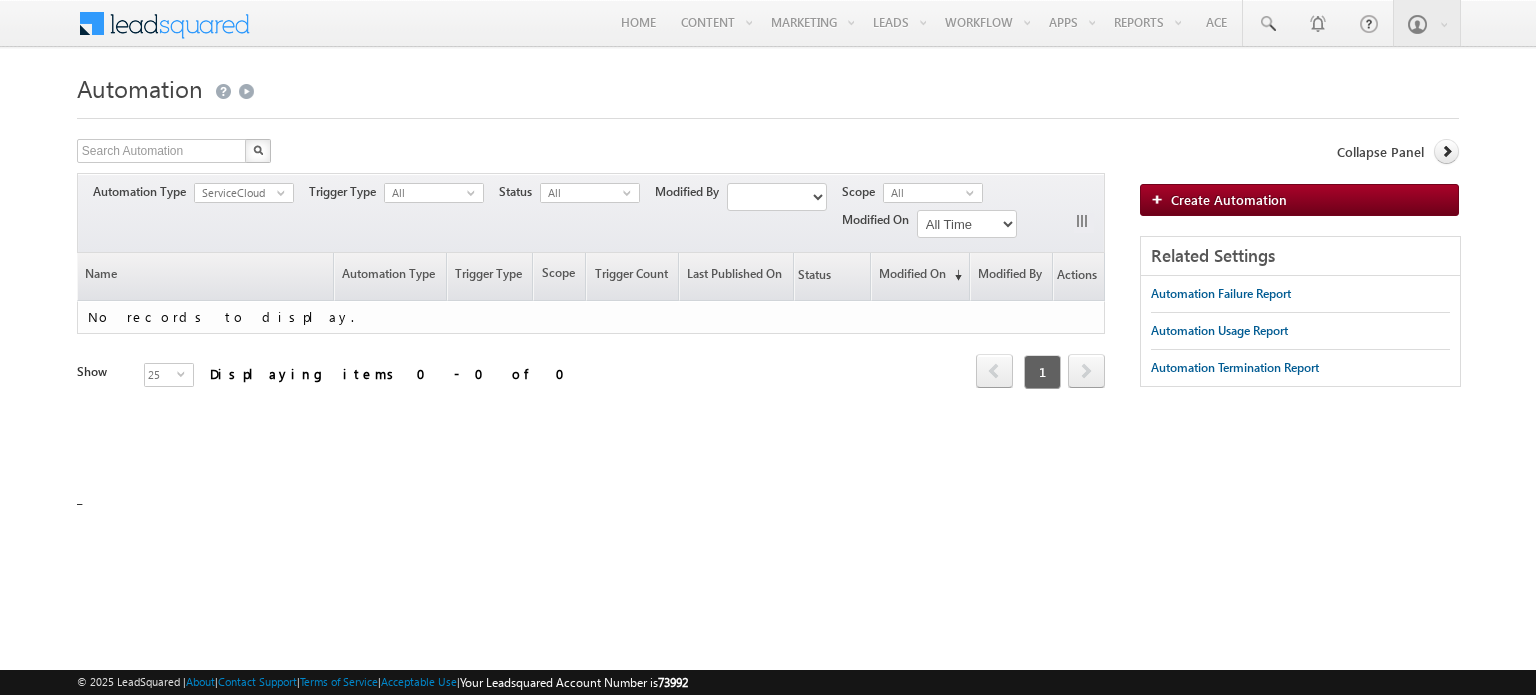 scroll, scrollTop: 0, scrollLeft: 0, axis: both 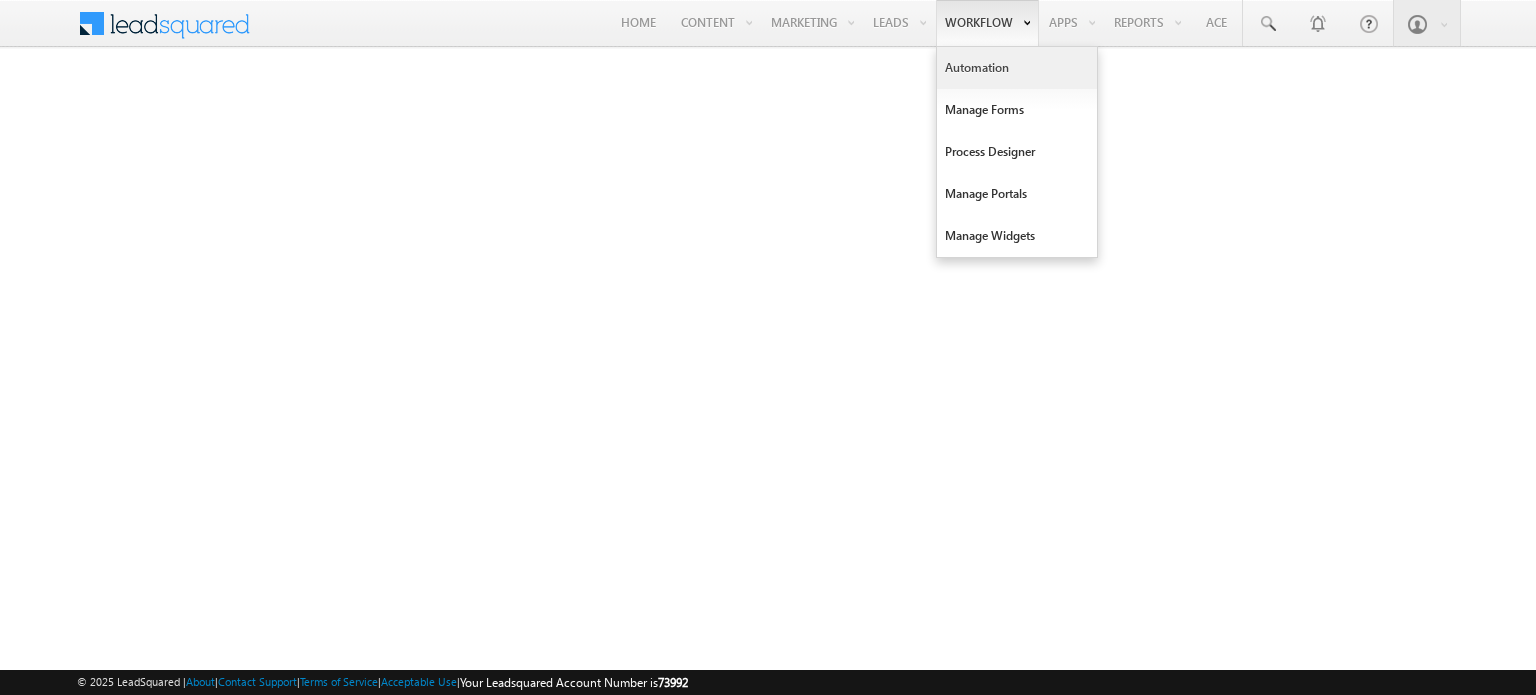 click on "Automation" at bounding box center [1017, 68] 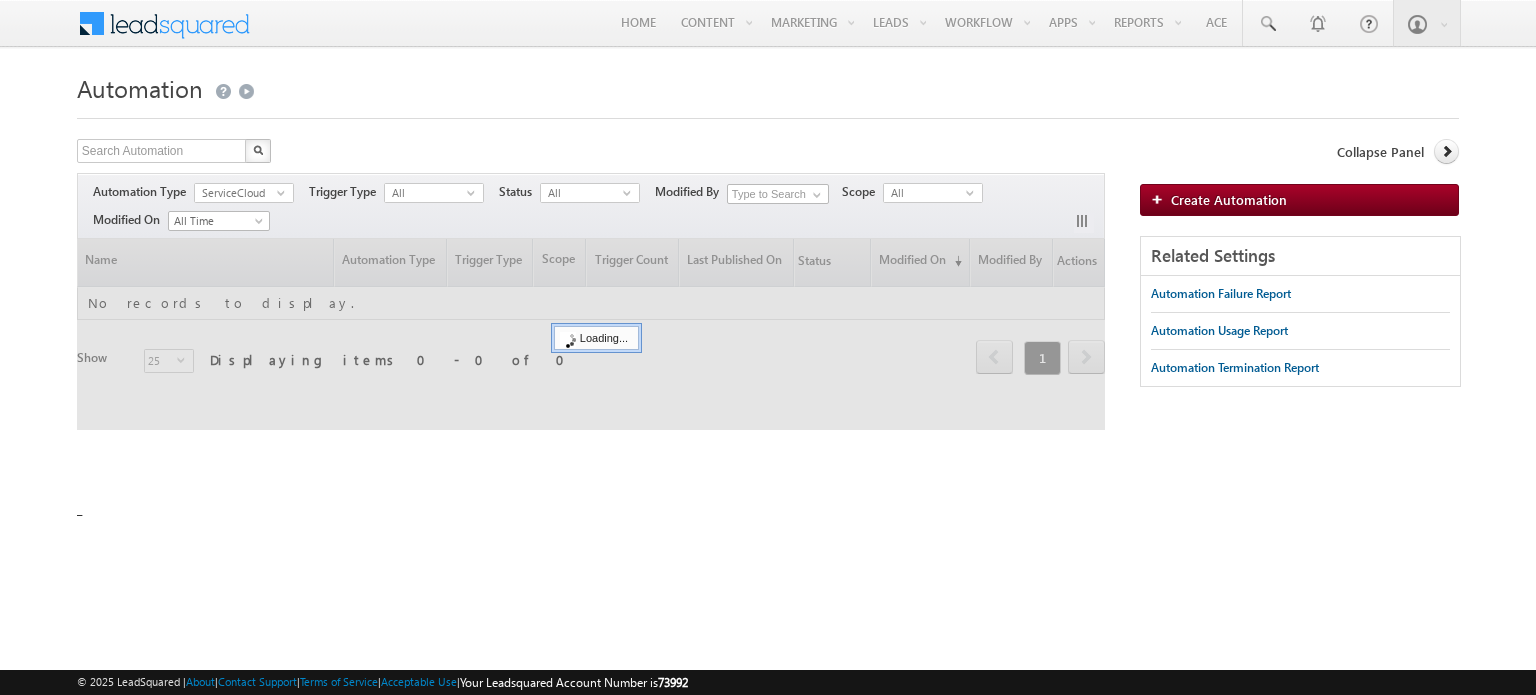 scroll, scrollTop: 0, scrollLeft: 0, axis: both 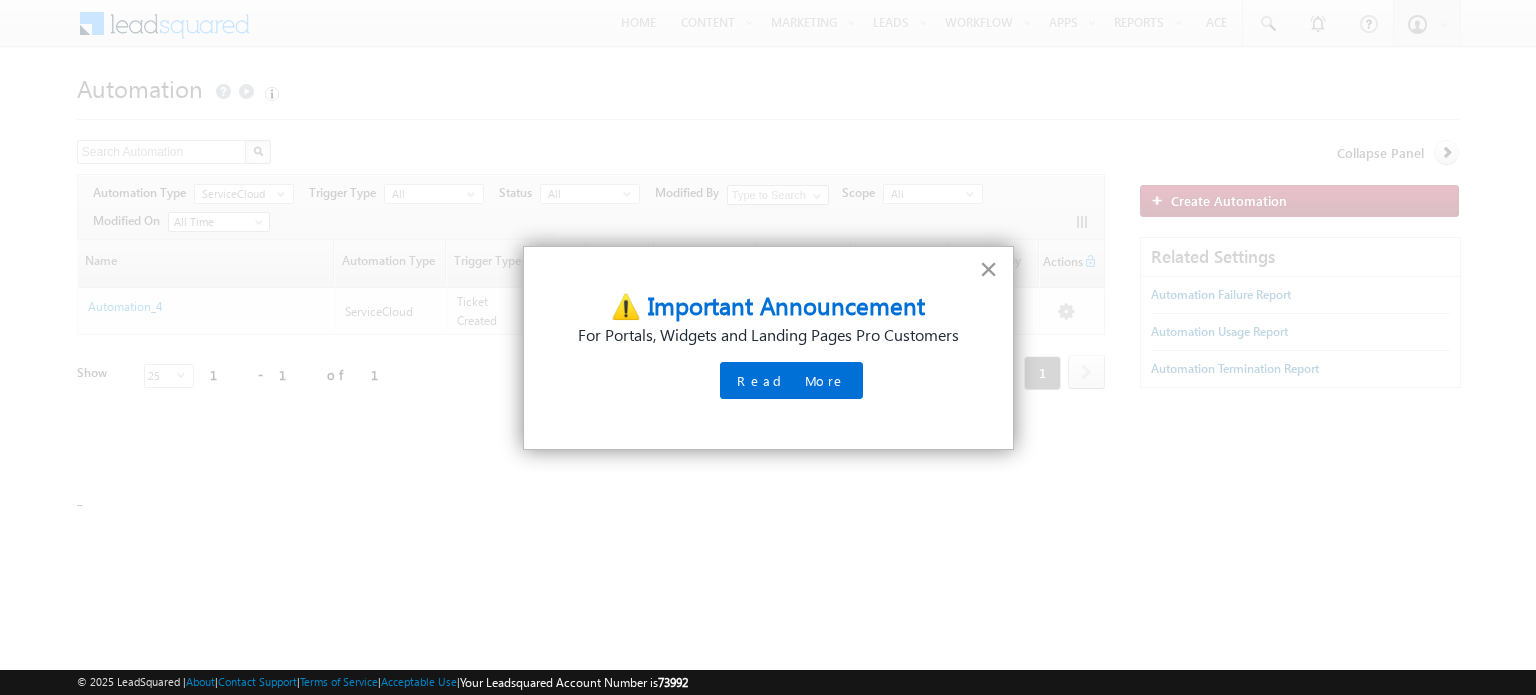 click on "×" at bounding box center [988, 269] 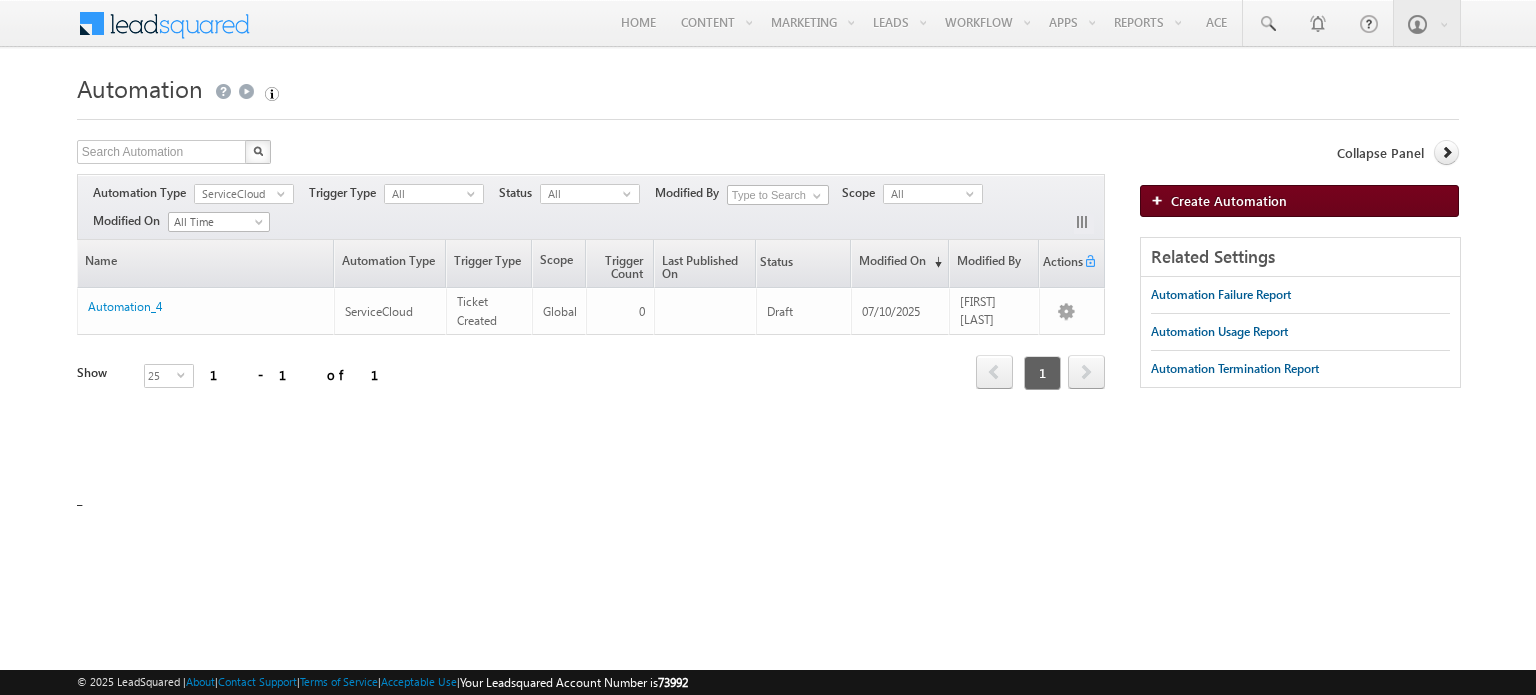 click on "Create Automation" at bounding box center [1299, 201] 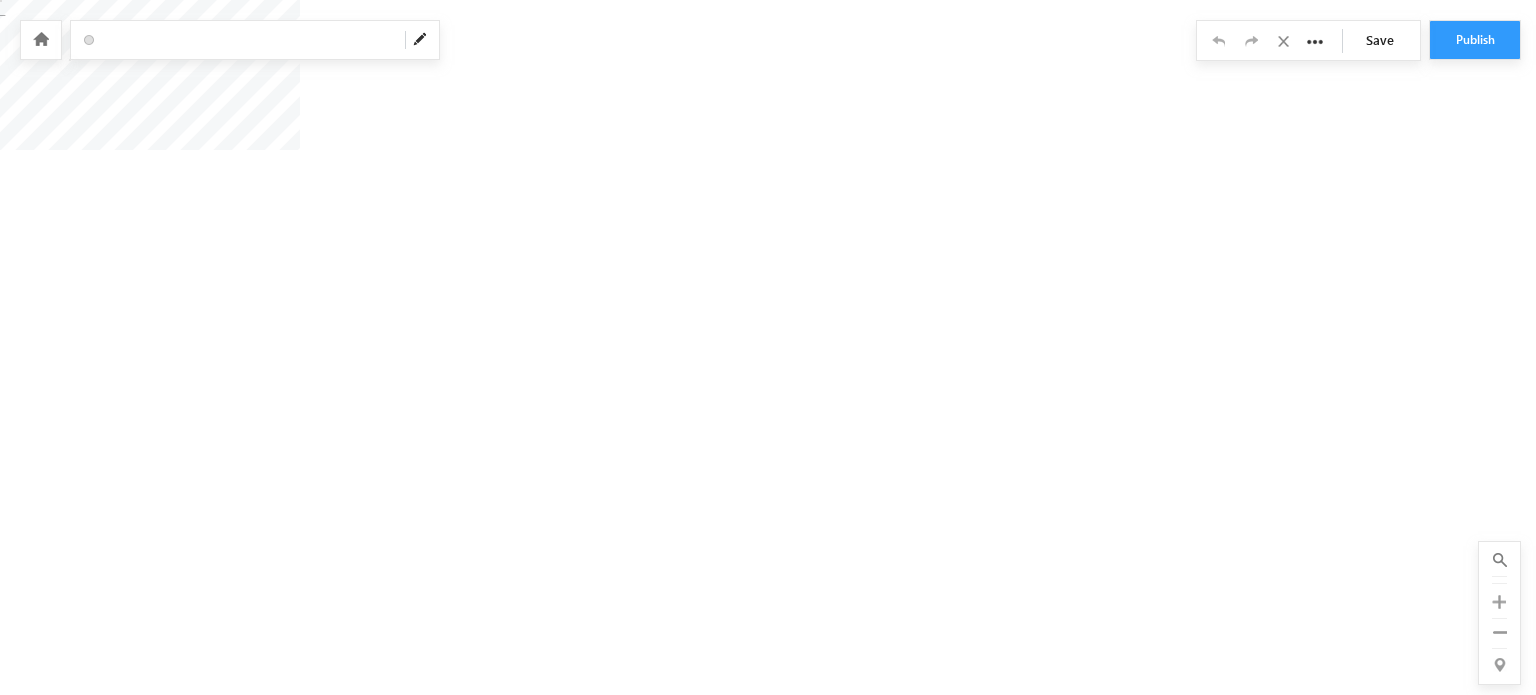 scroll, scrollTop: 0, scrollLeft: 0, axis: both 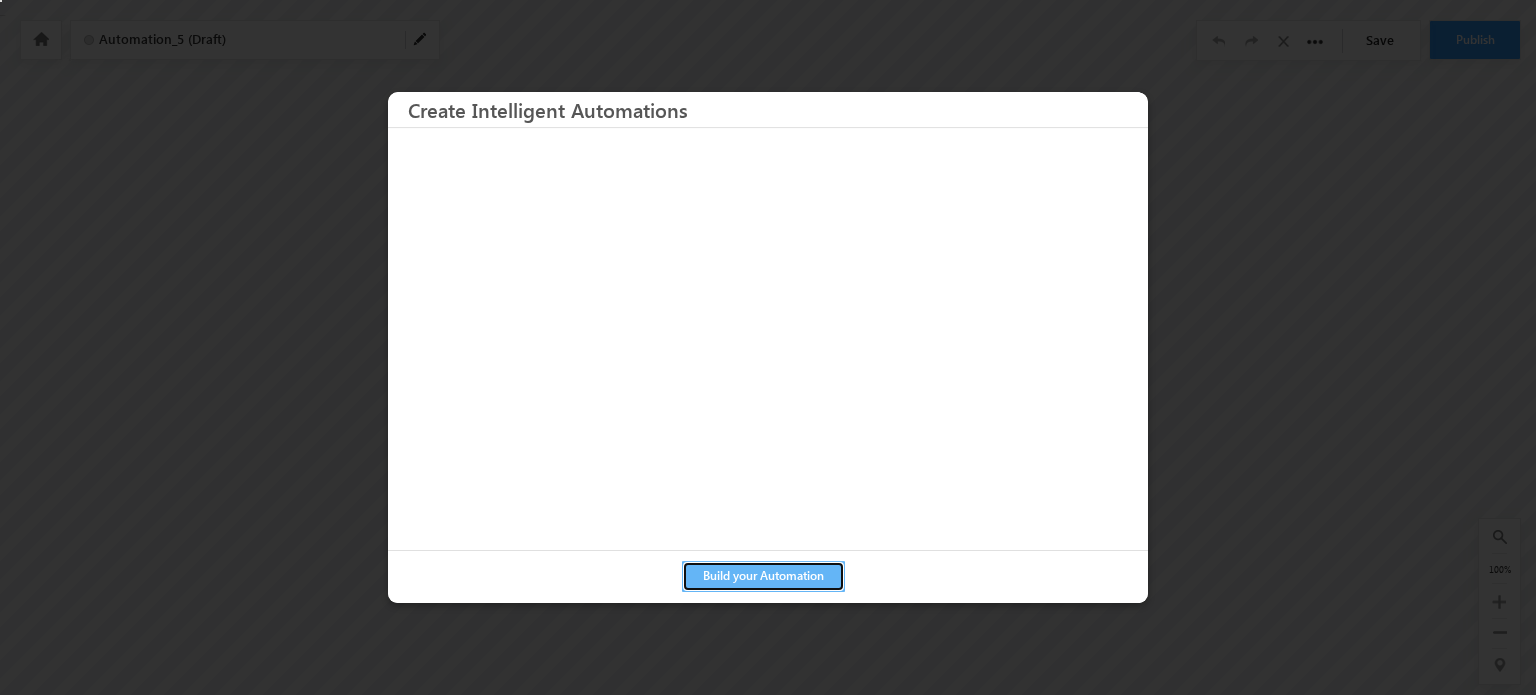 click on "Build your Automation" at bounding box center [763, 576] 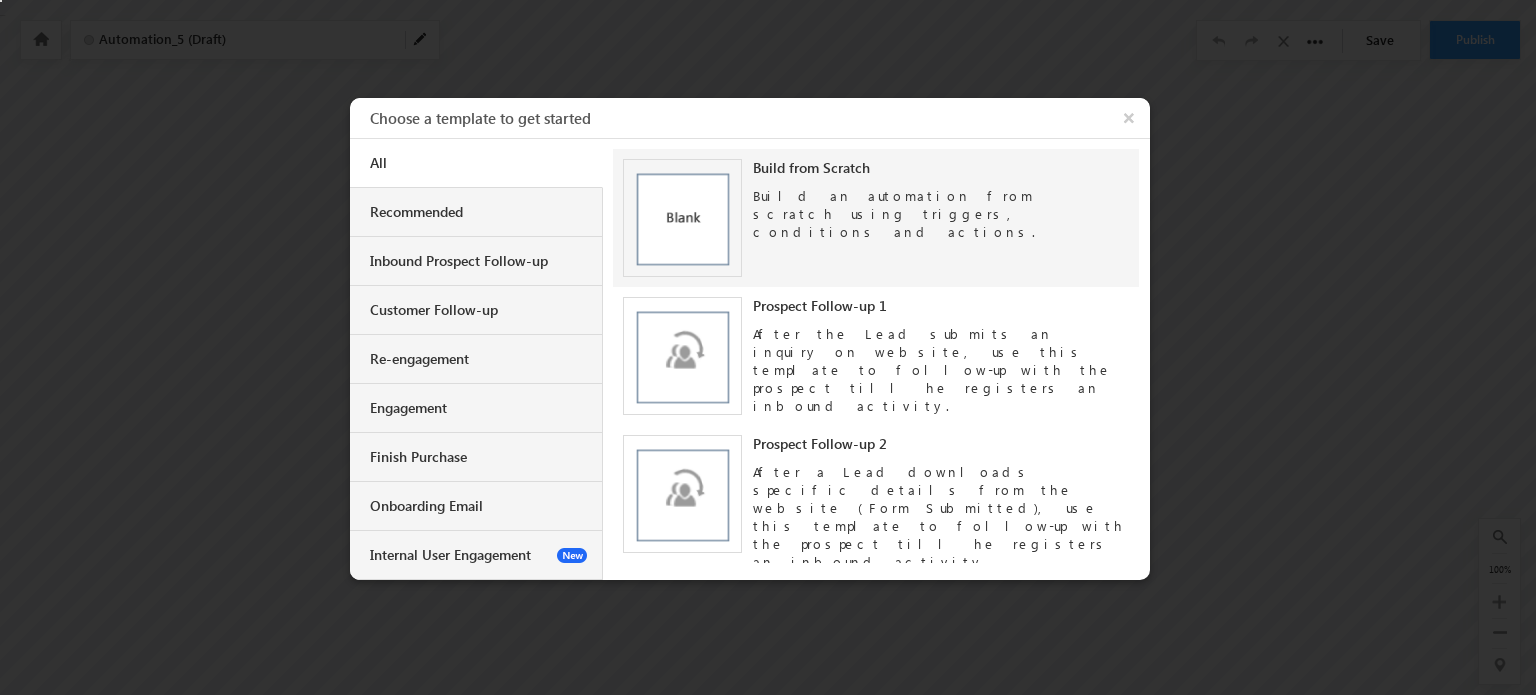 click on "Build from Scratch
Build an automation from scratch using triggers, conditions and actions." at bounding box center [876, 218] 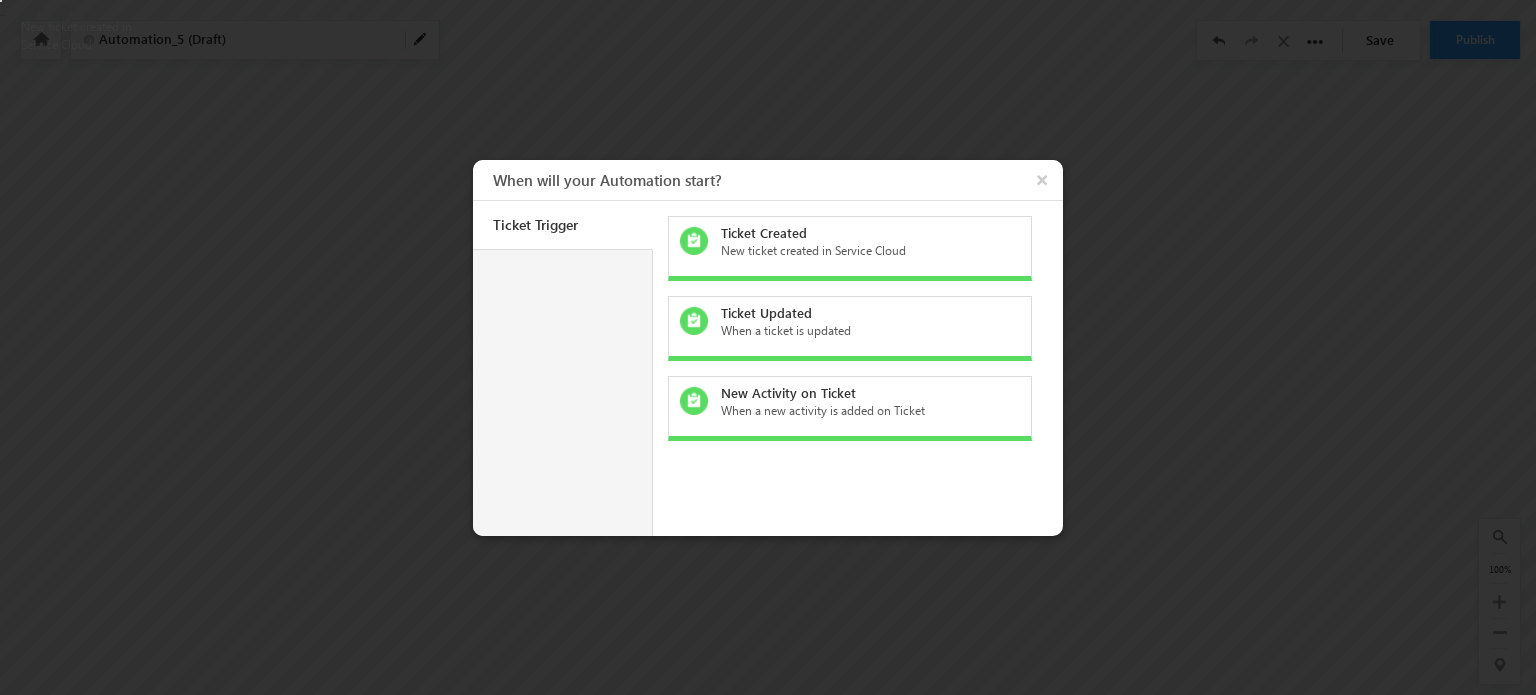 click on "New ticket created in Service Cloud" at bounding box center [862, 251] 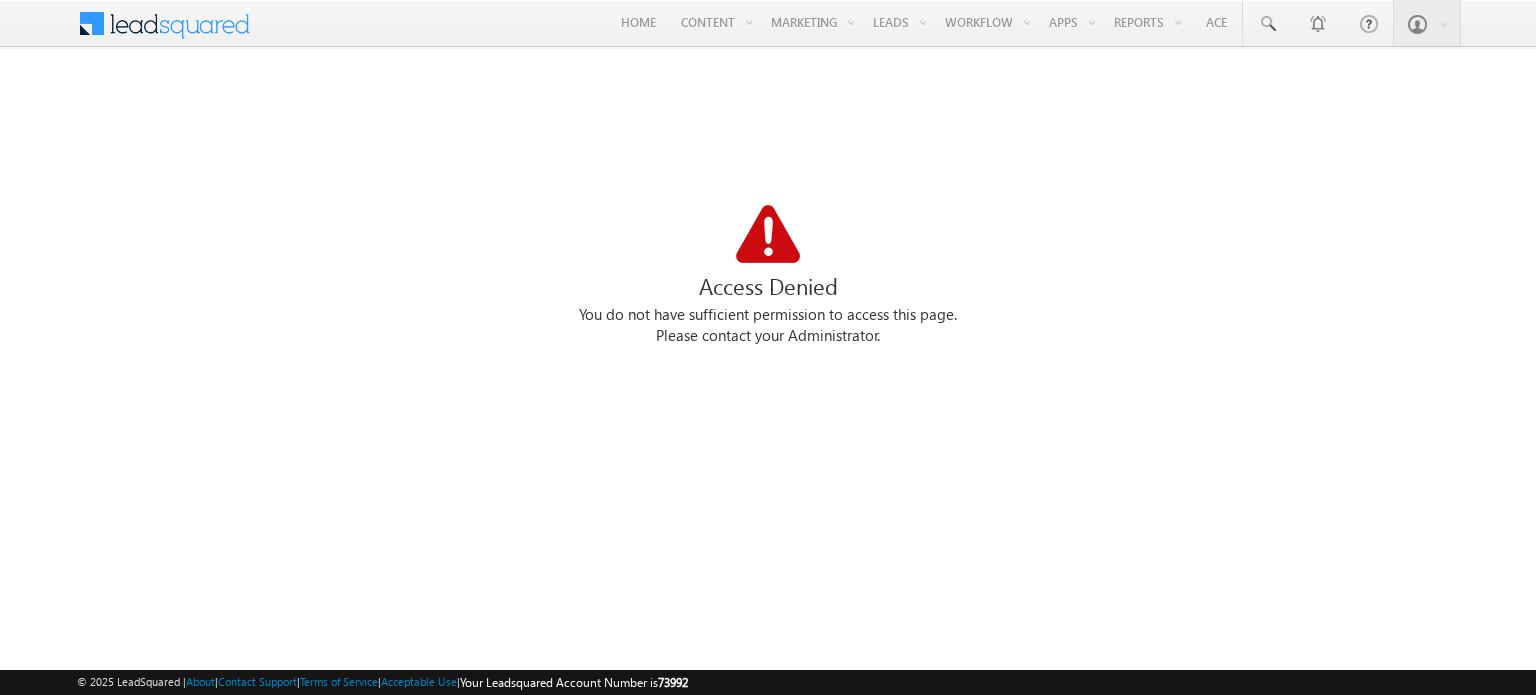 scroll, scrollTop: 0, scrollLeft: 0, axis: both 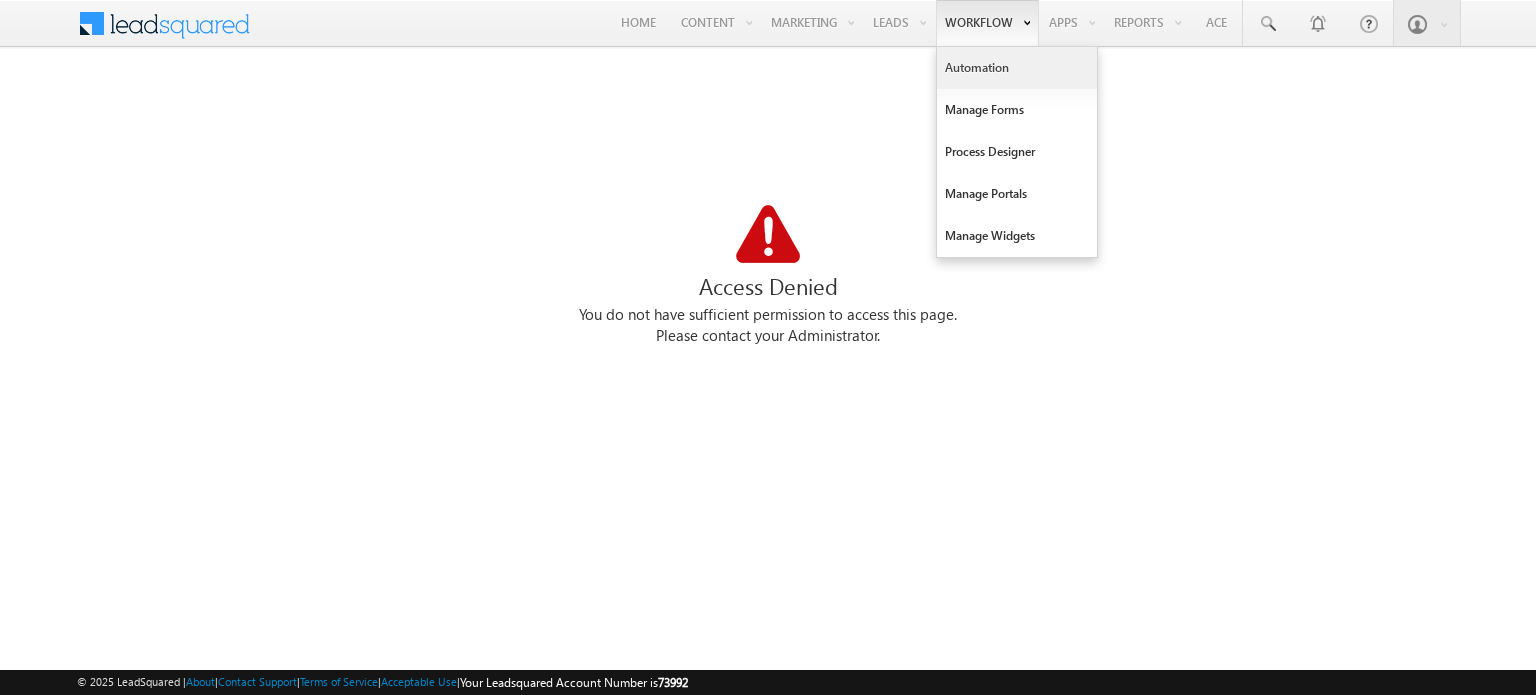 click on "Automation" at bounding box center (1017, 68) 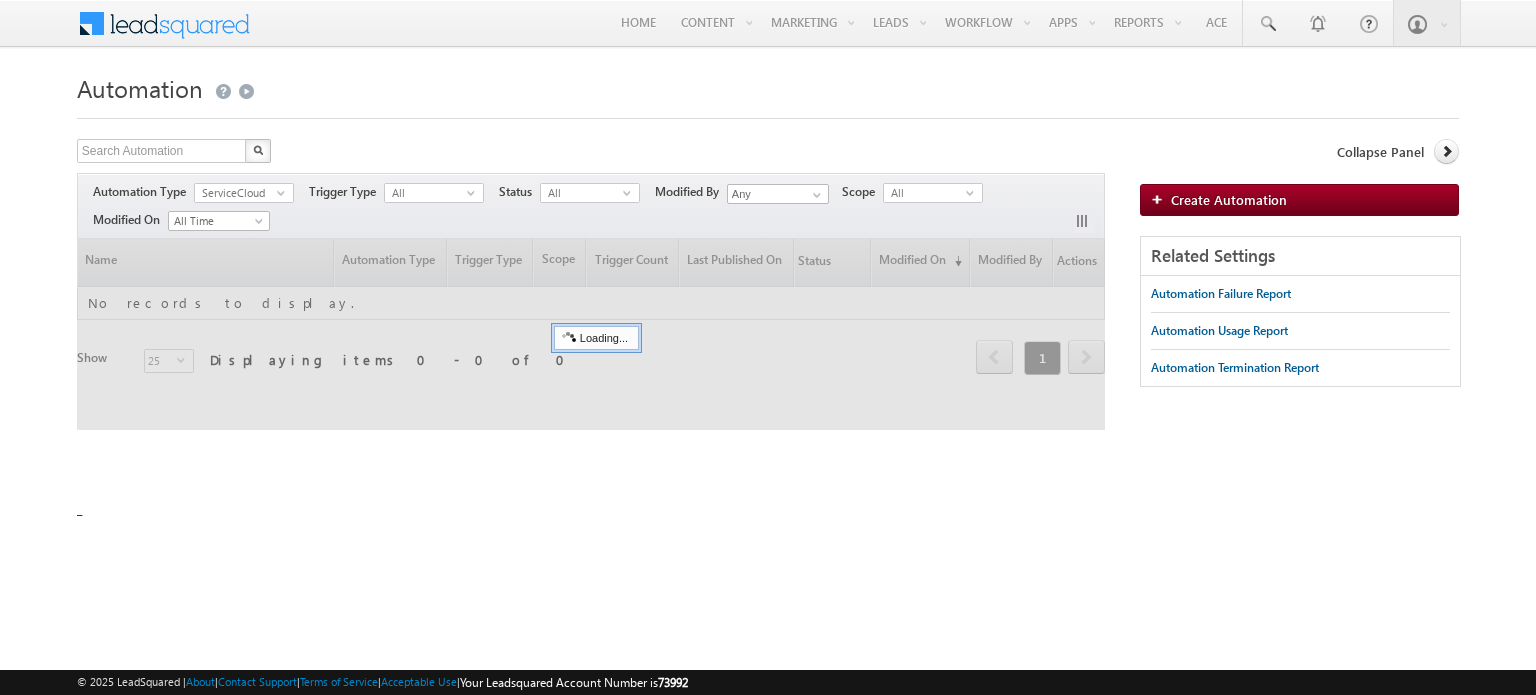 scroll, scrollTop: 0, scrollLeft: 0, axis: both 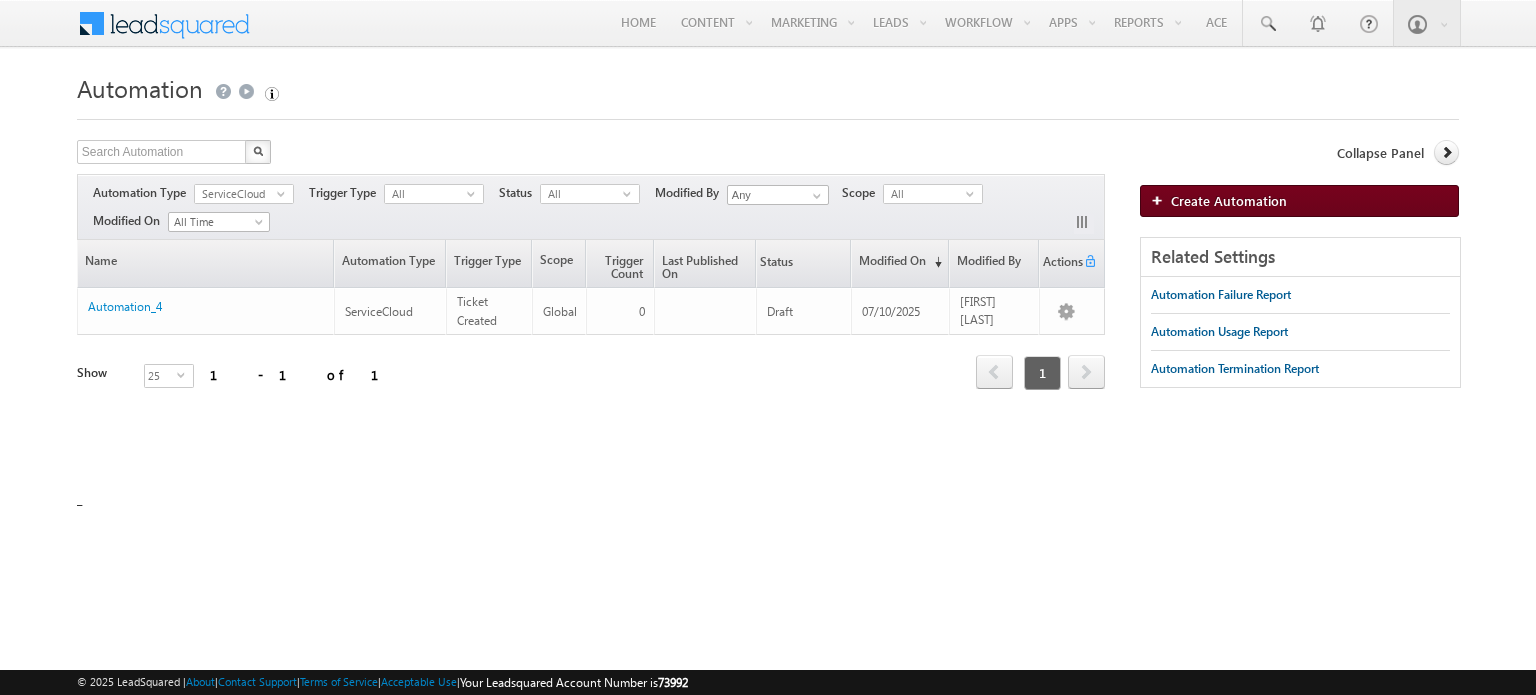 click on "Create Automation" at bounding box center (1299, 201) 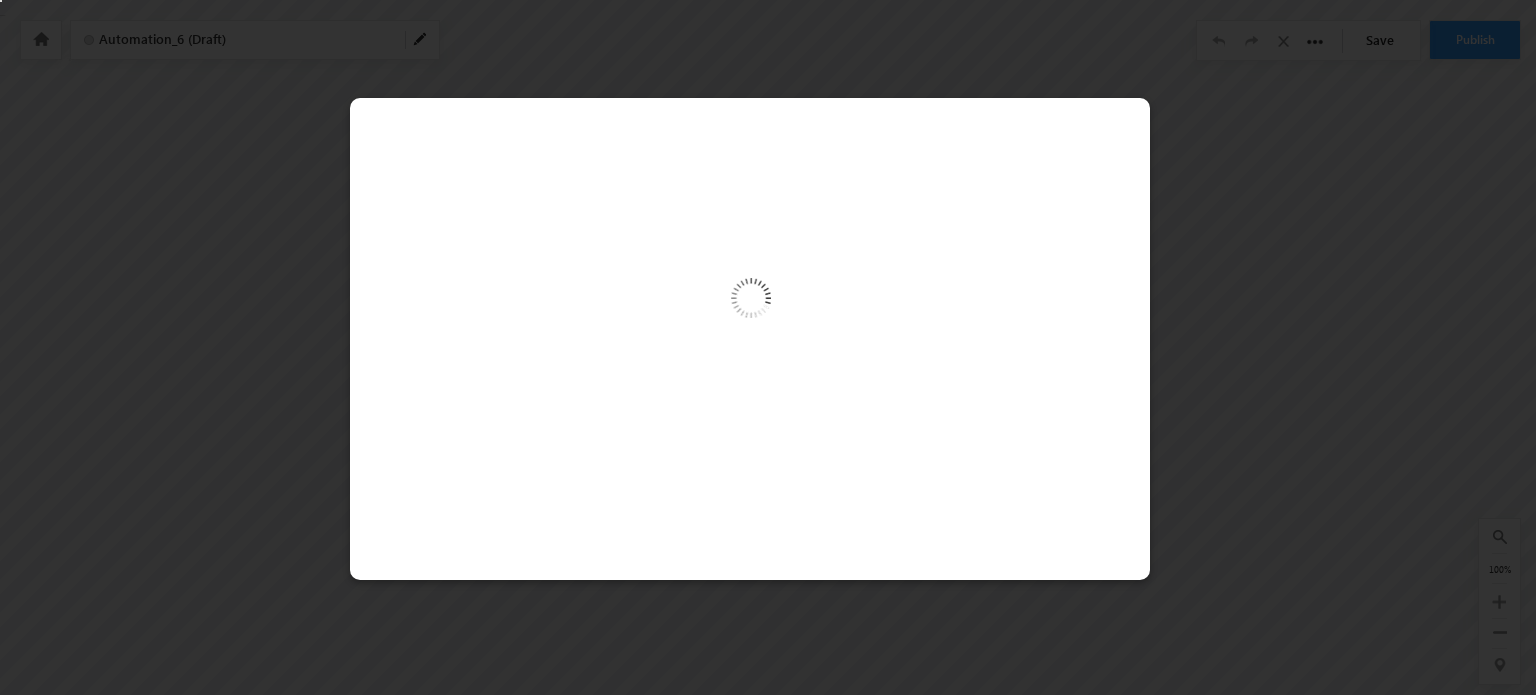 scroll, scrollTop: 0, scrollLeft: 0, axis: both 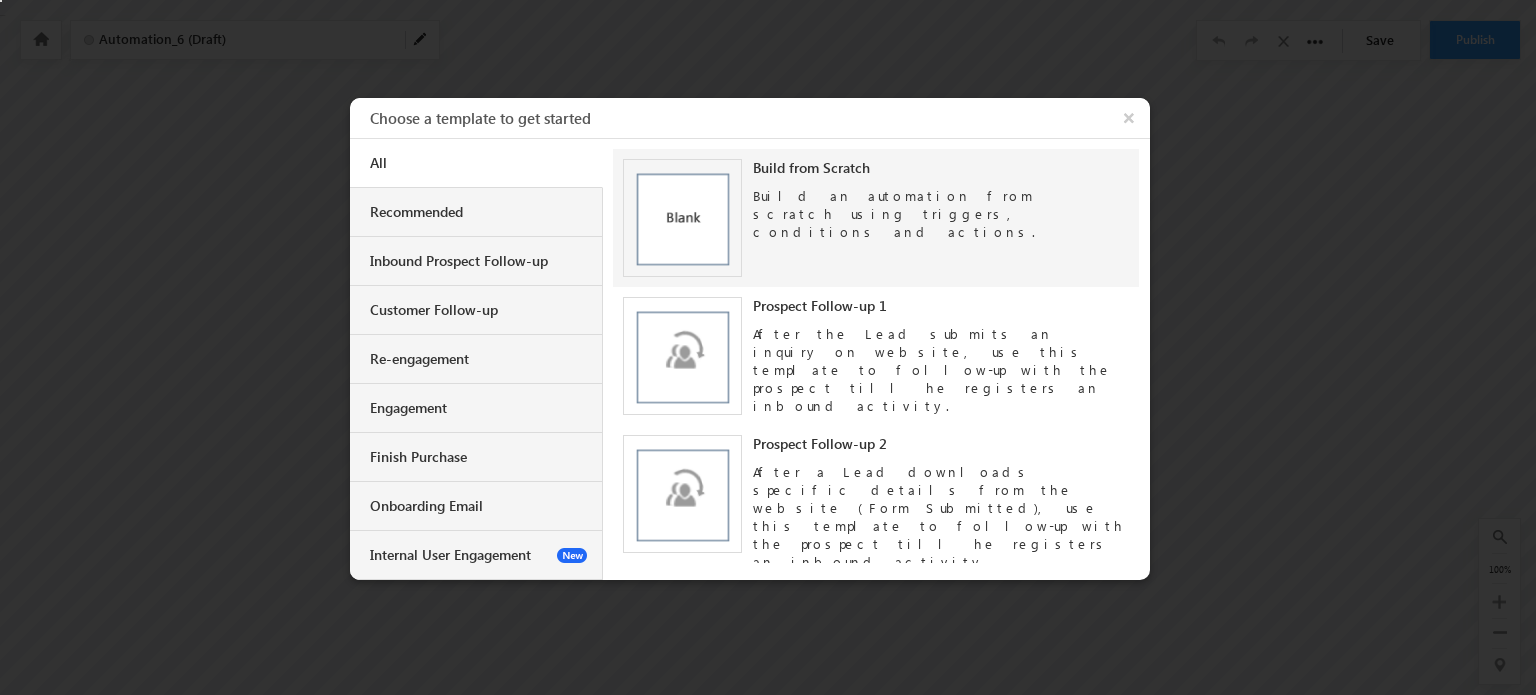click on "Build an automation from scratch using triggers, conditions and actions." at bounding box center (941, 209) 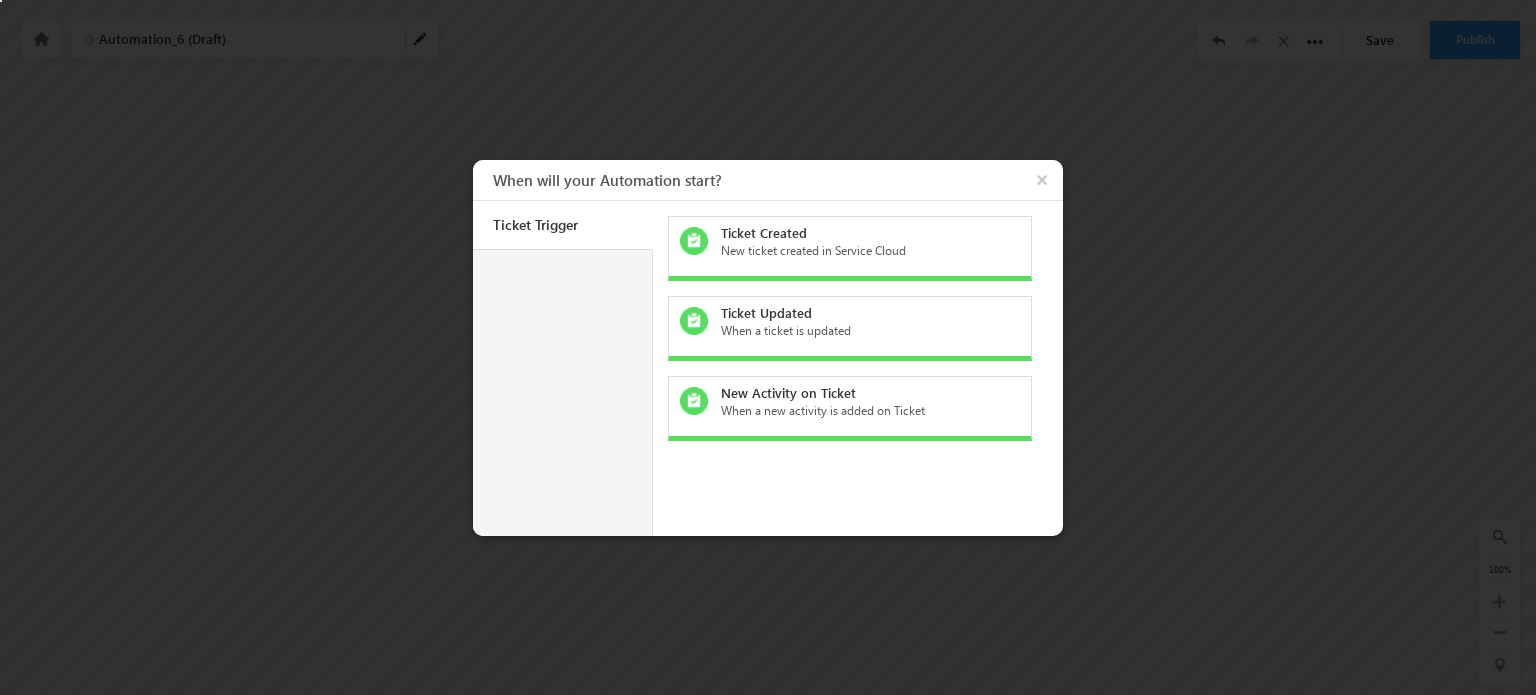 click on "New ticket created in Service Cloud" at bounding box center (862, 251) 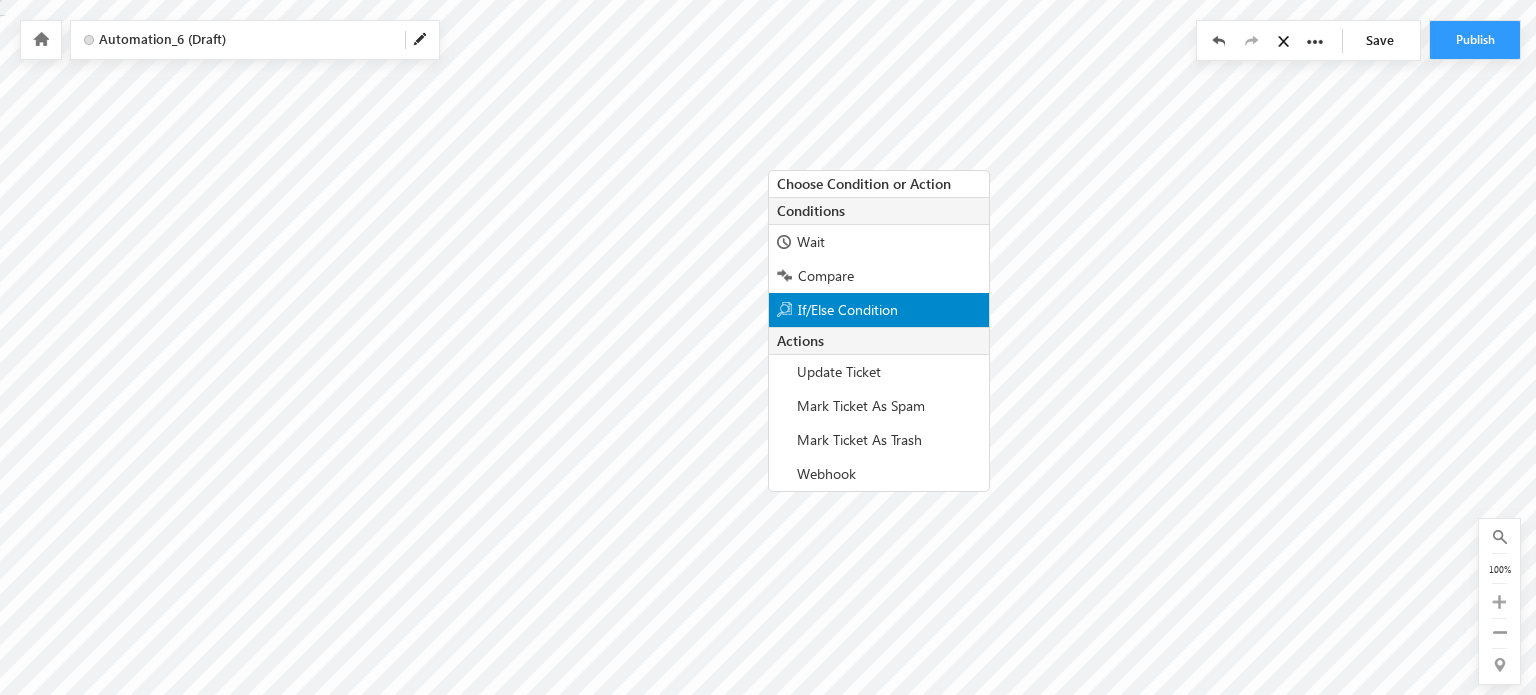 click on "If/Else Condition" at bounding box center (879, 310) 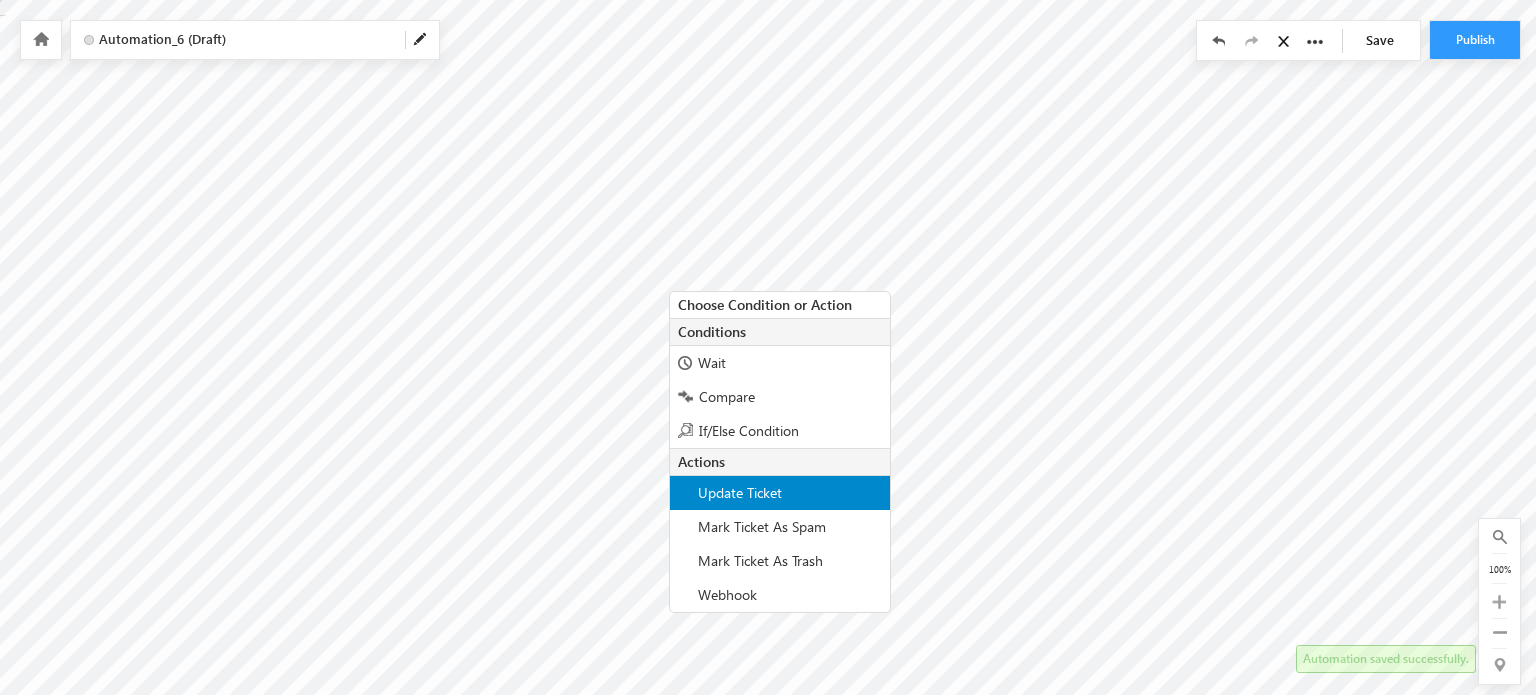 click on "Update Ticket" at bounding box center [780, 493] 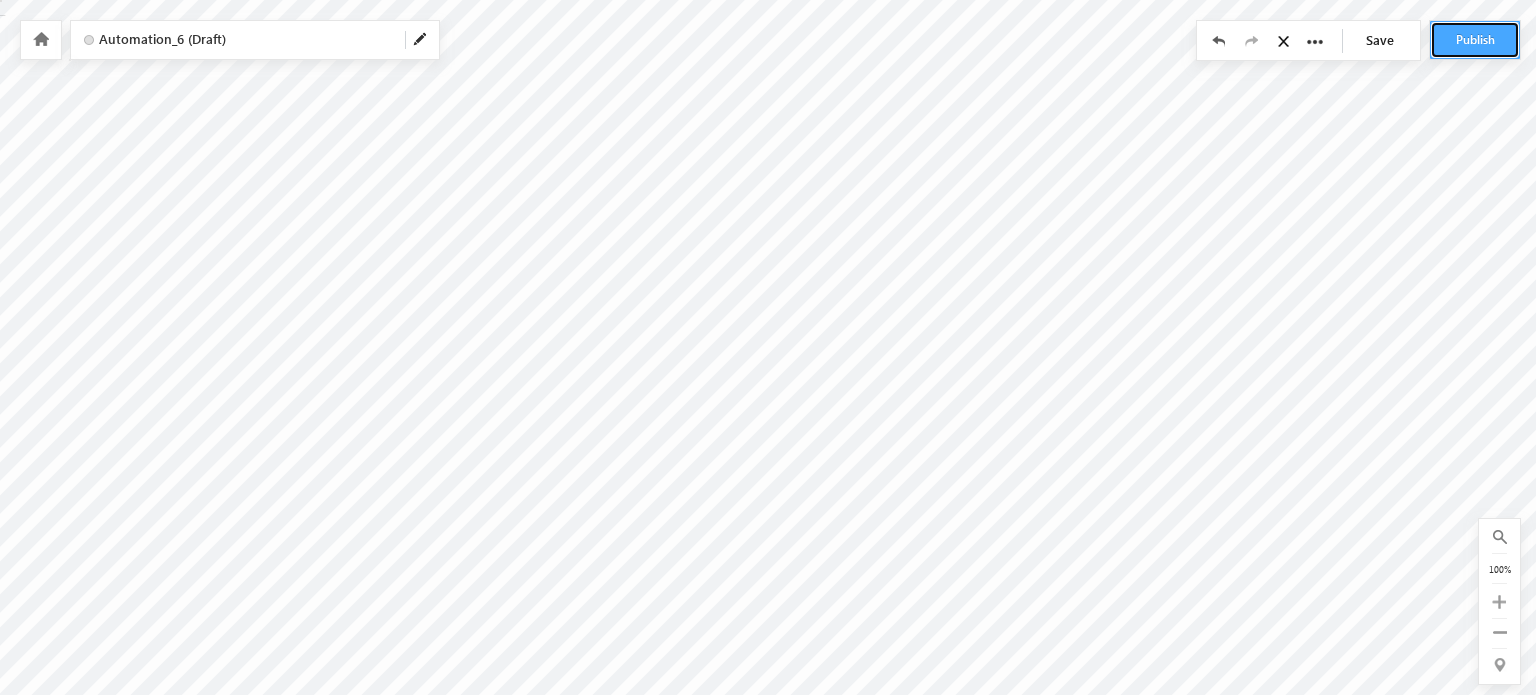 click on "Automation_6 (Draft)
Name
:
Automation_6
Description
:" at bounding box center (768, 0) 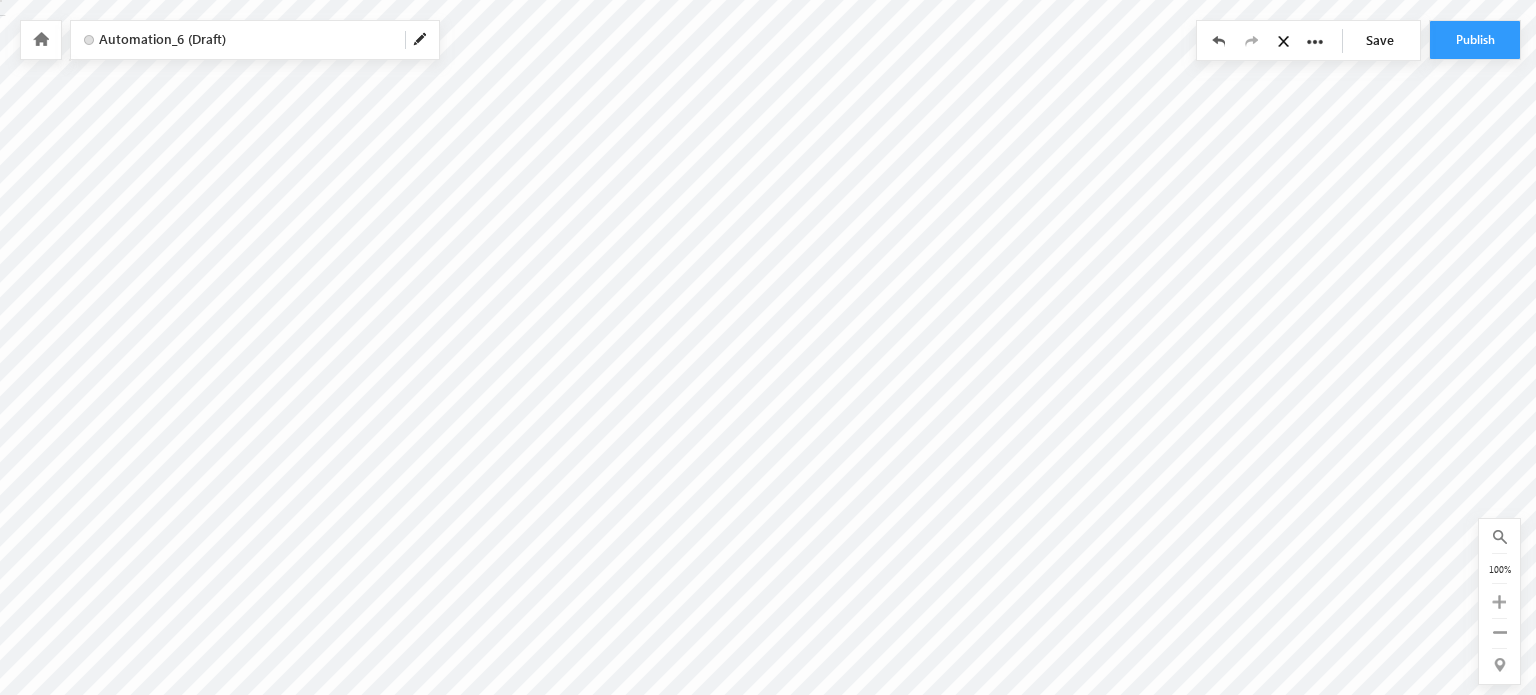 click on "Automation_6 (Draft)" at bounding box center [255, 40] 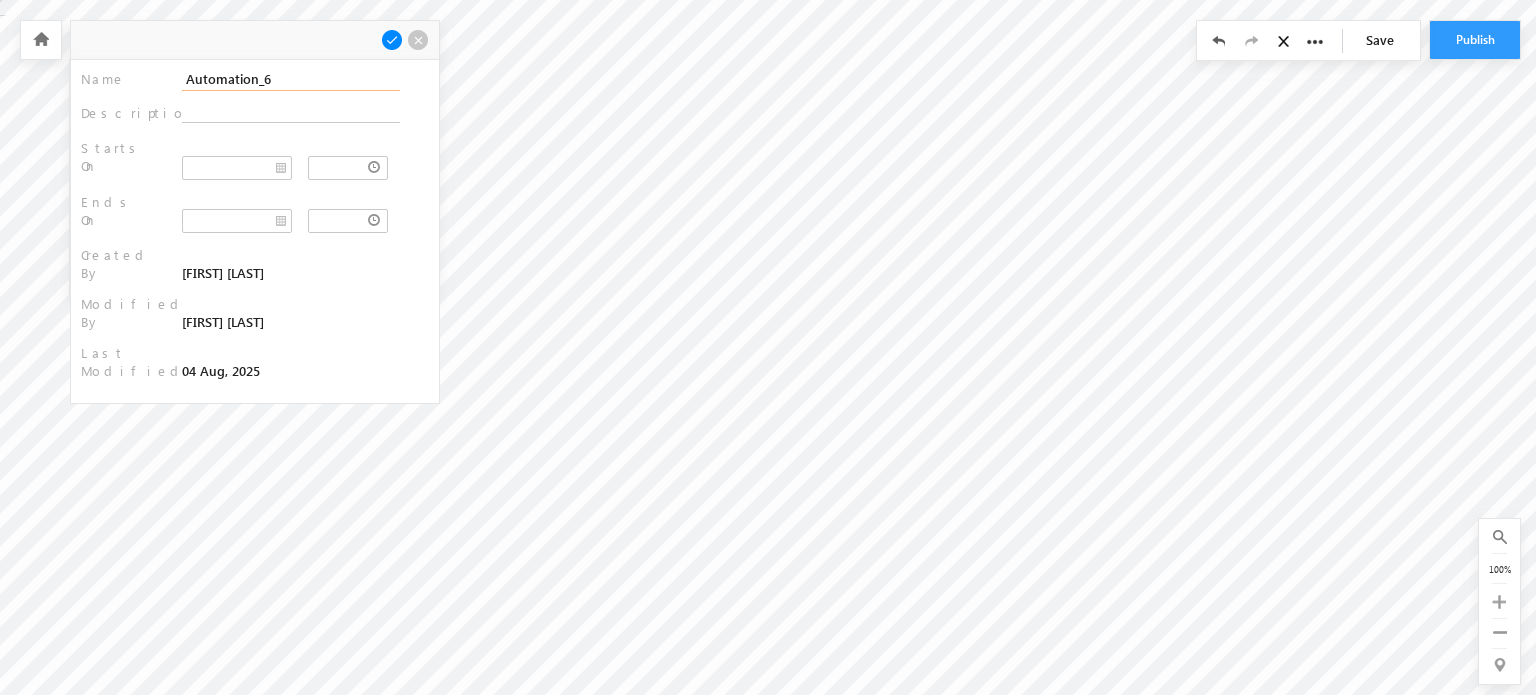 click on "Automation_6" at bounding box center (291, 79) 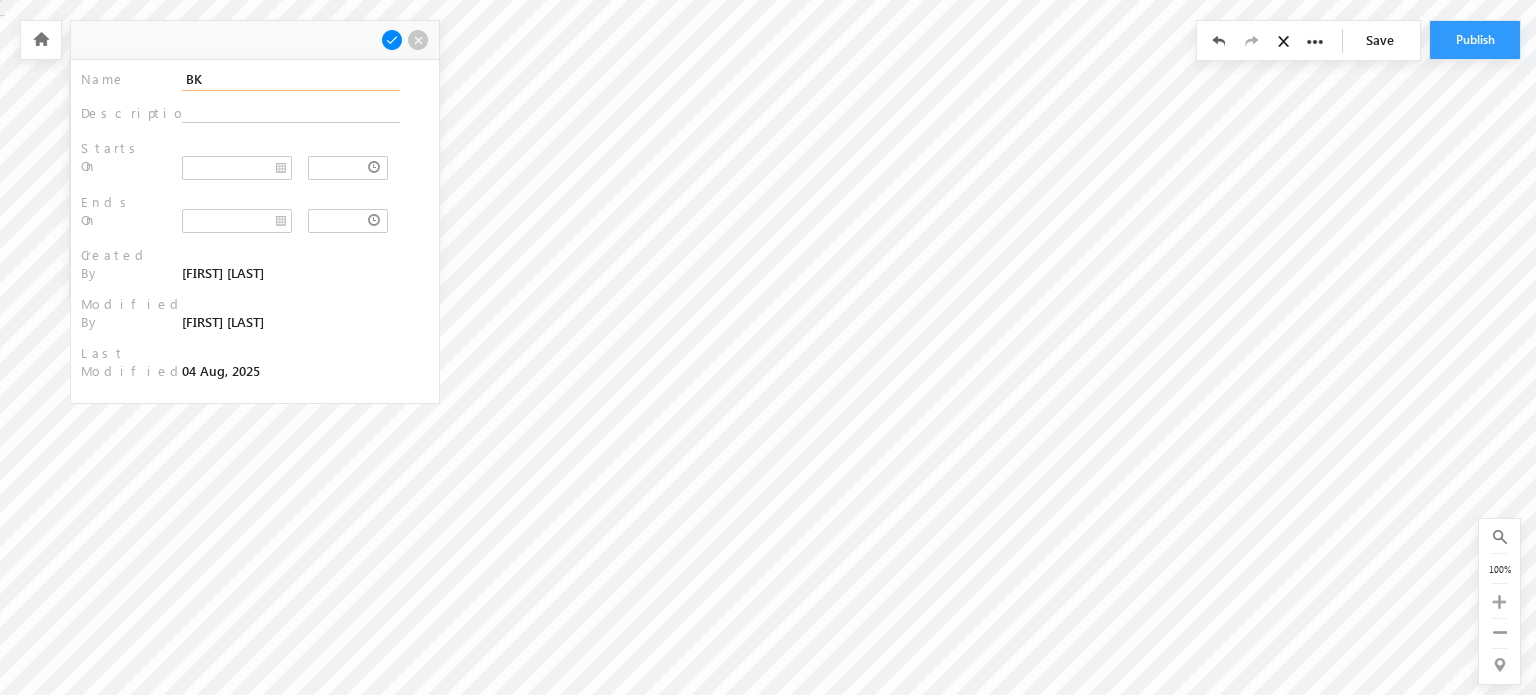 type on "BK" 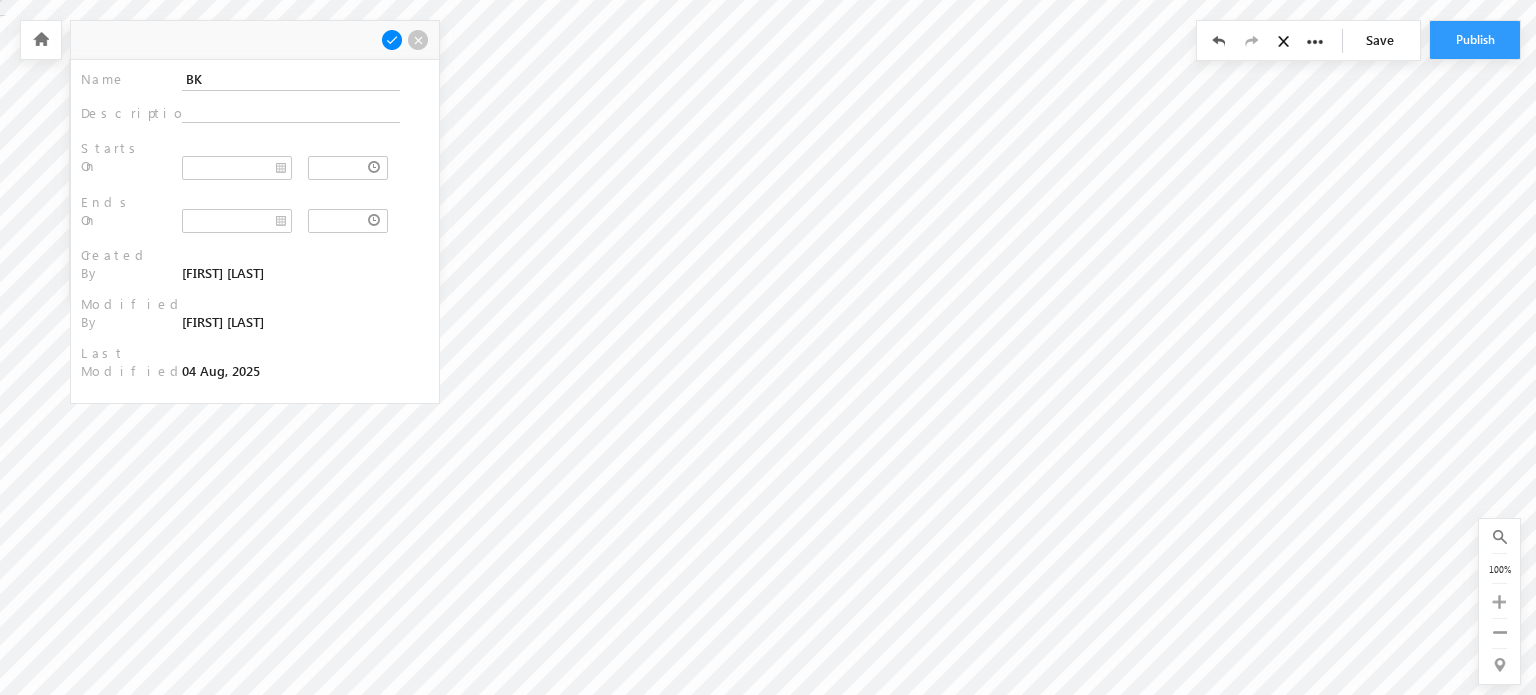 click at bounding box center (392, 40) 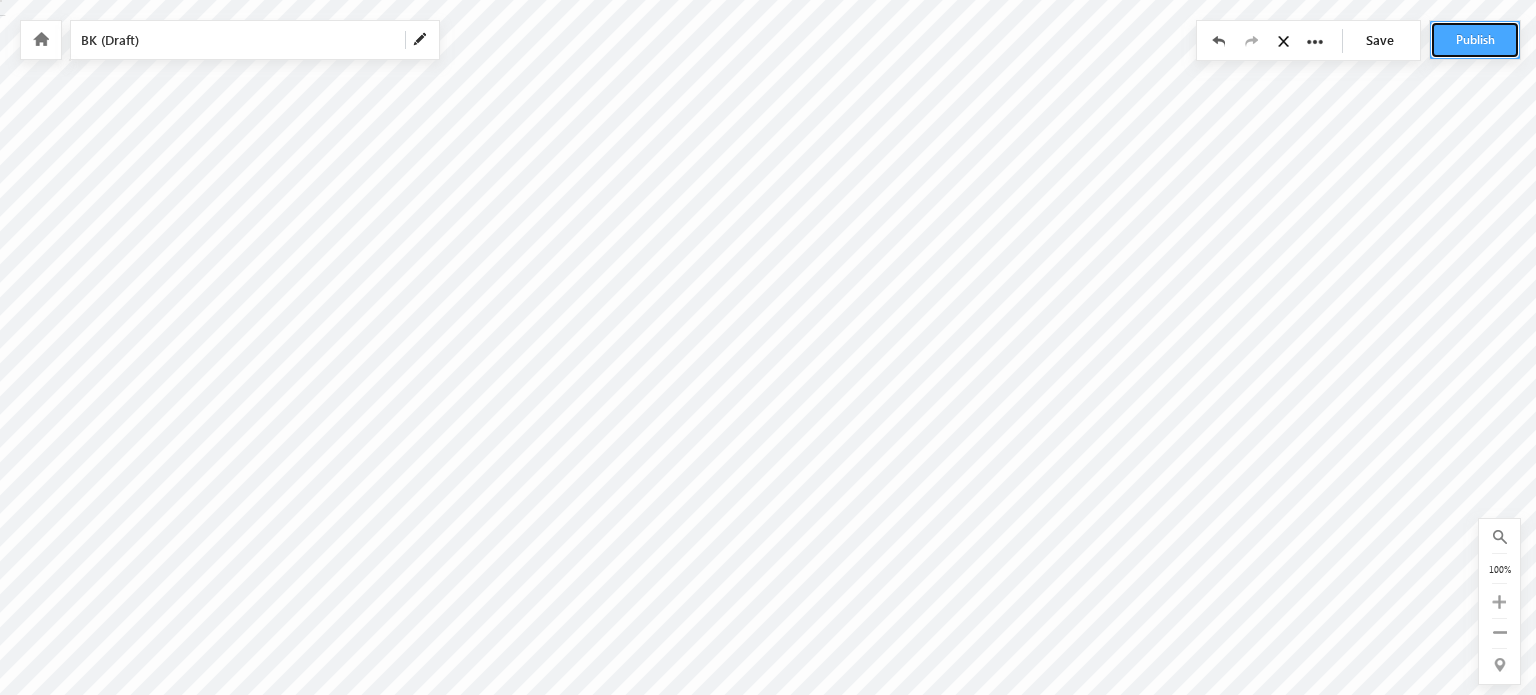 click on "Publish" at bounding box center [1475, 40] 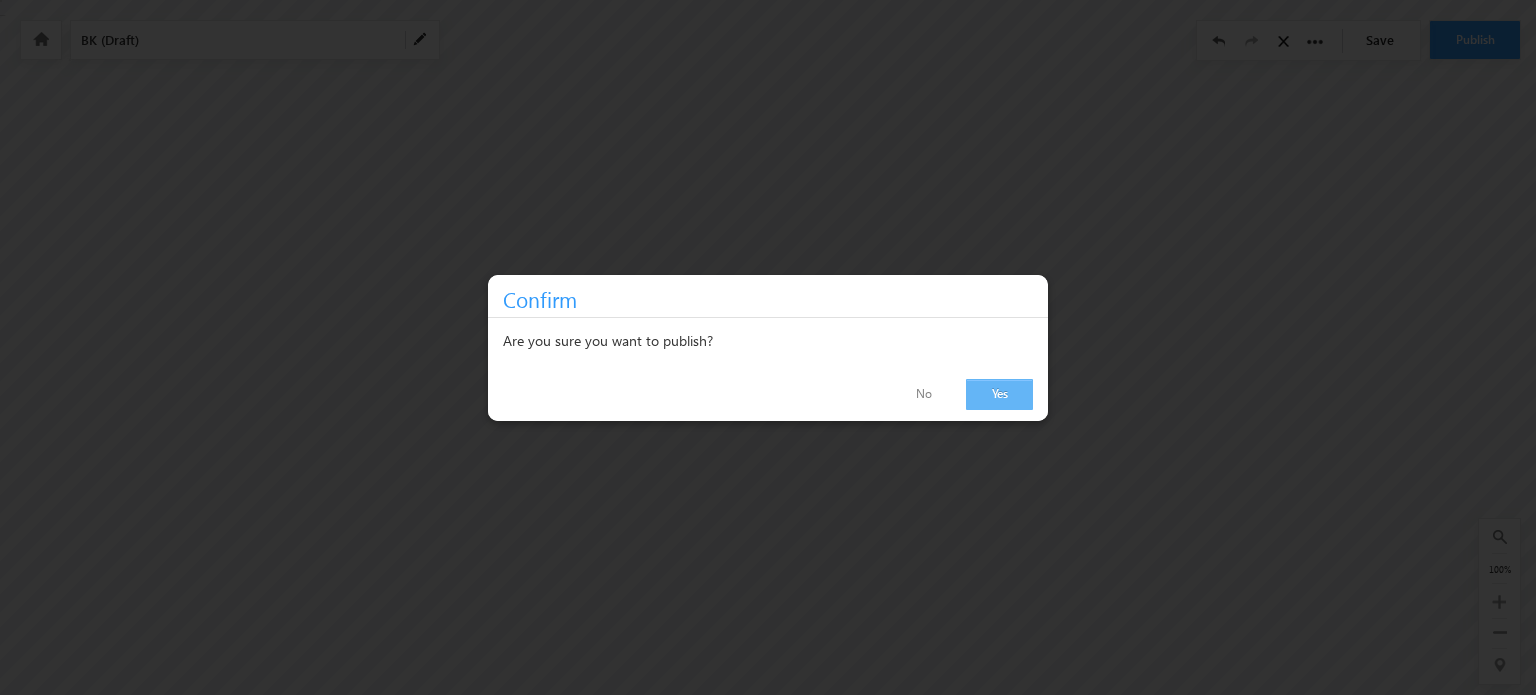 click on "Yes" at bounding box center (999, 394) 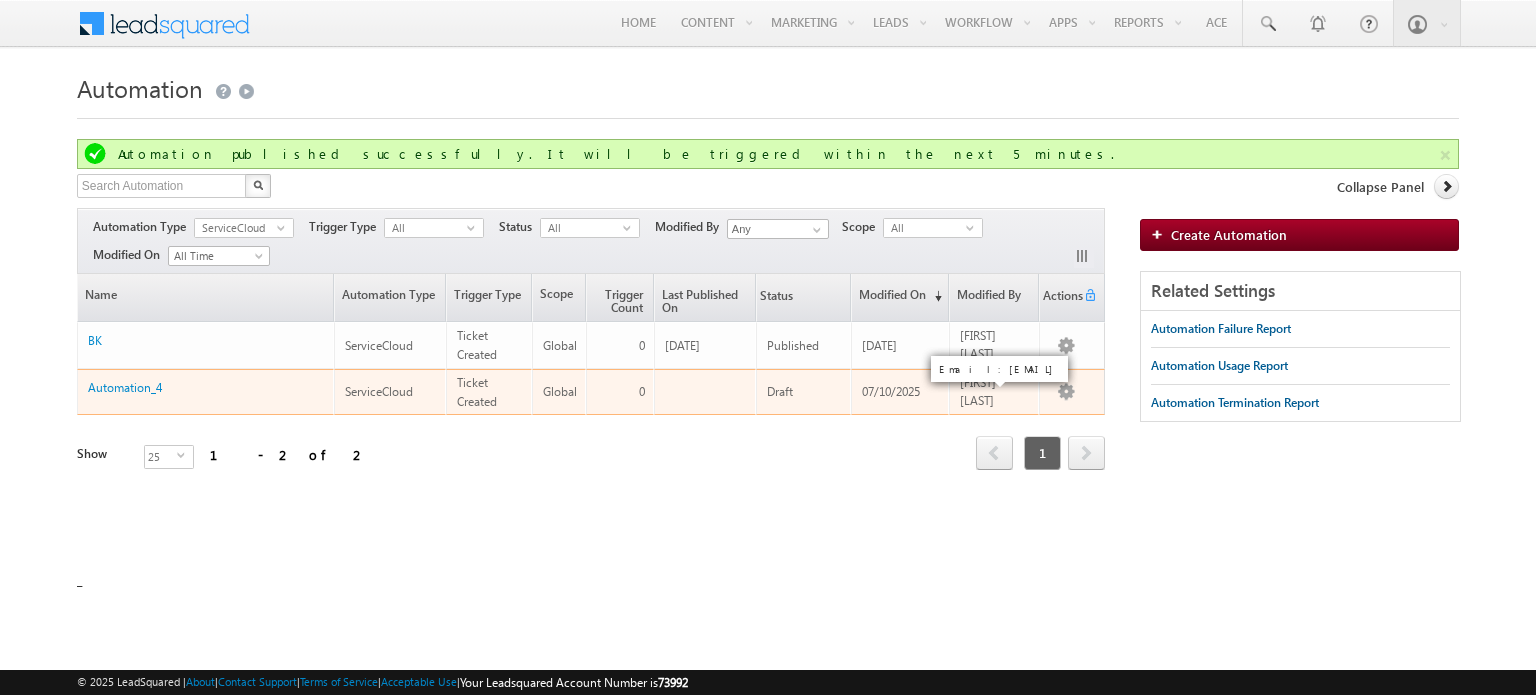 scroll, scrollTop: 0, scrollLeft: 0, axis: both 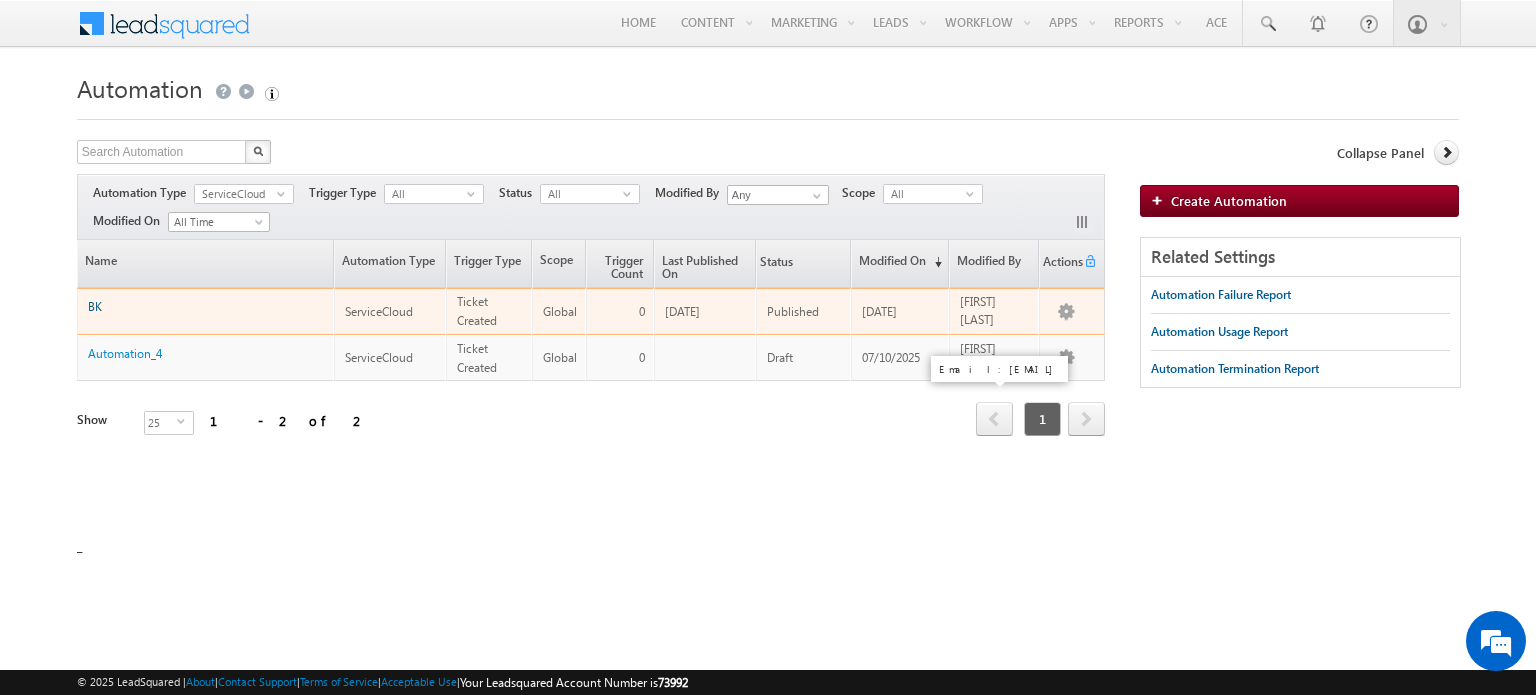 click on "BK" at bounding box center [95, 306] 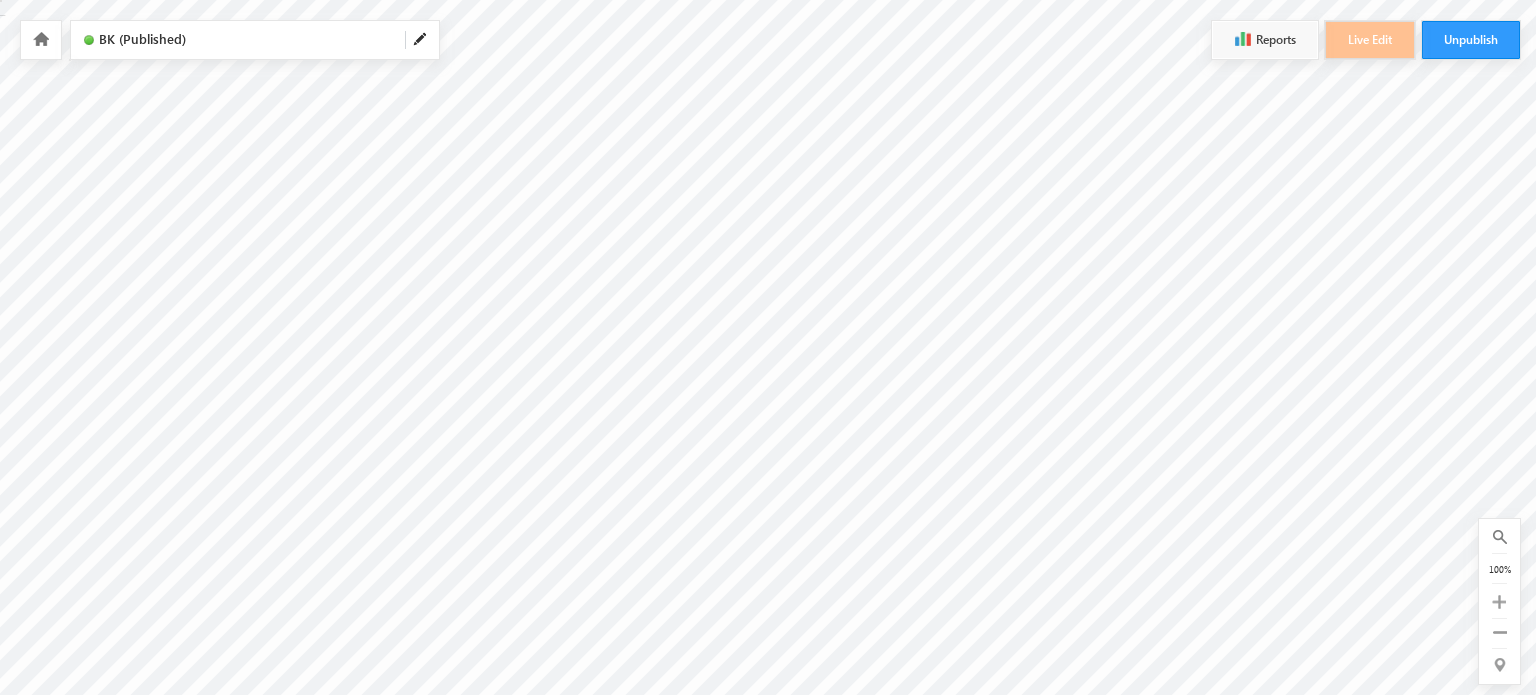 scroll, scrollTop: 0, scrollLeft: 0, axis: both 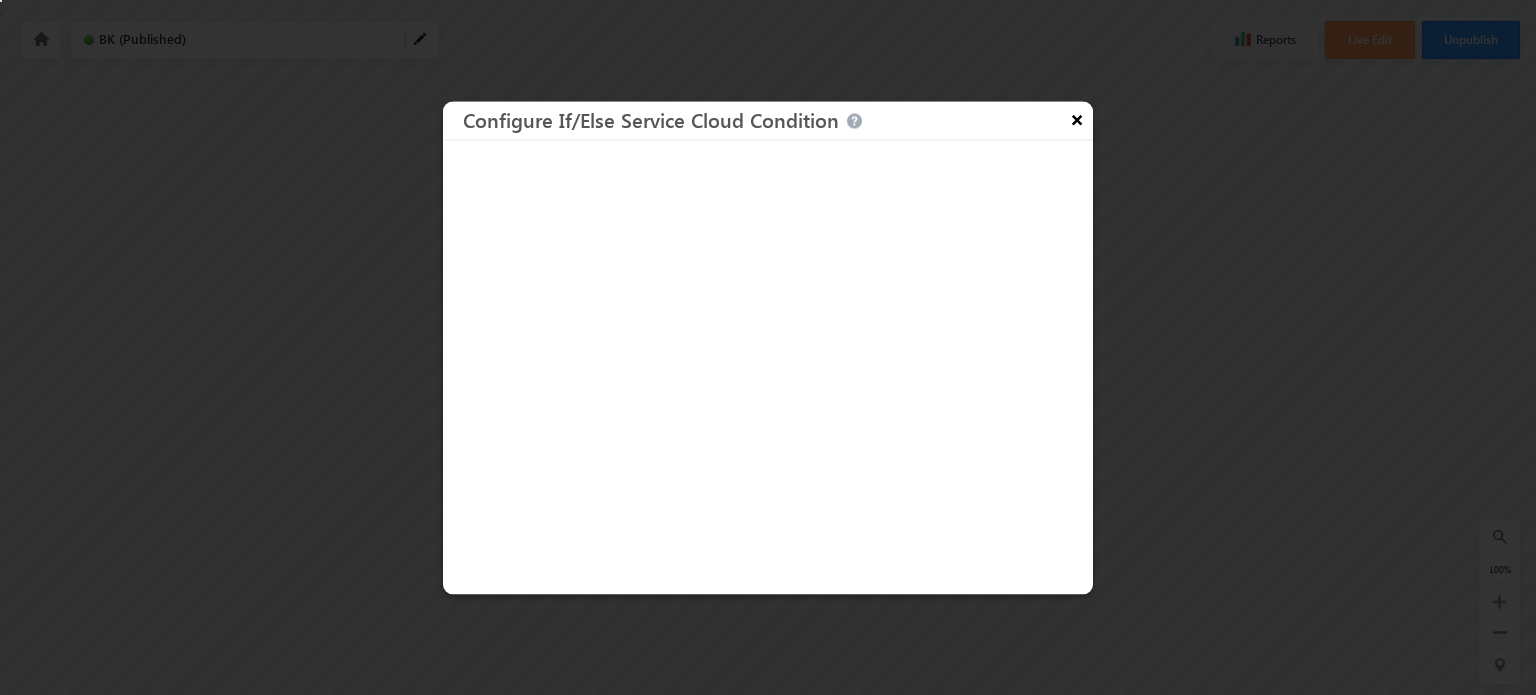 click on "×" at bounding box center [1077, 118] 